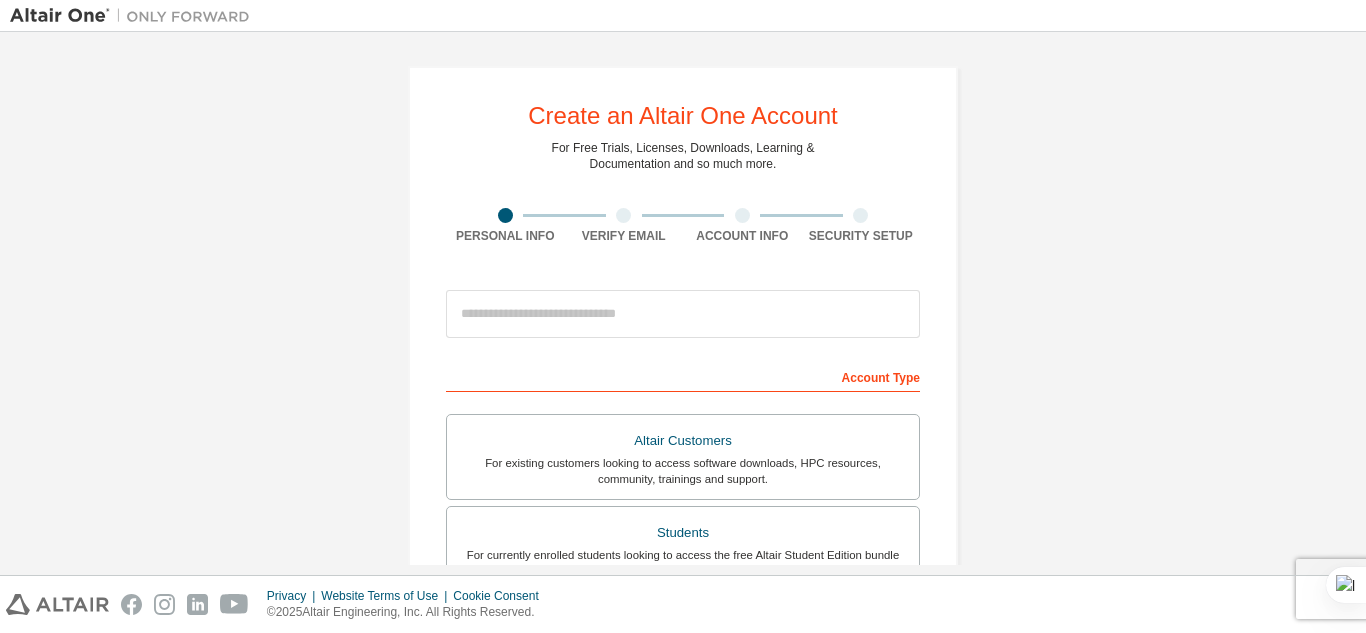 scroll, scrollTop: 0, scrollLeft: 0, axis: both 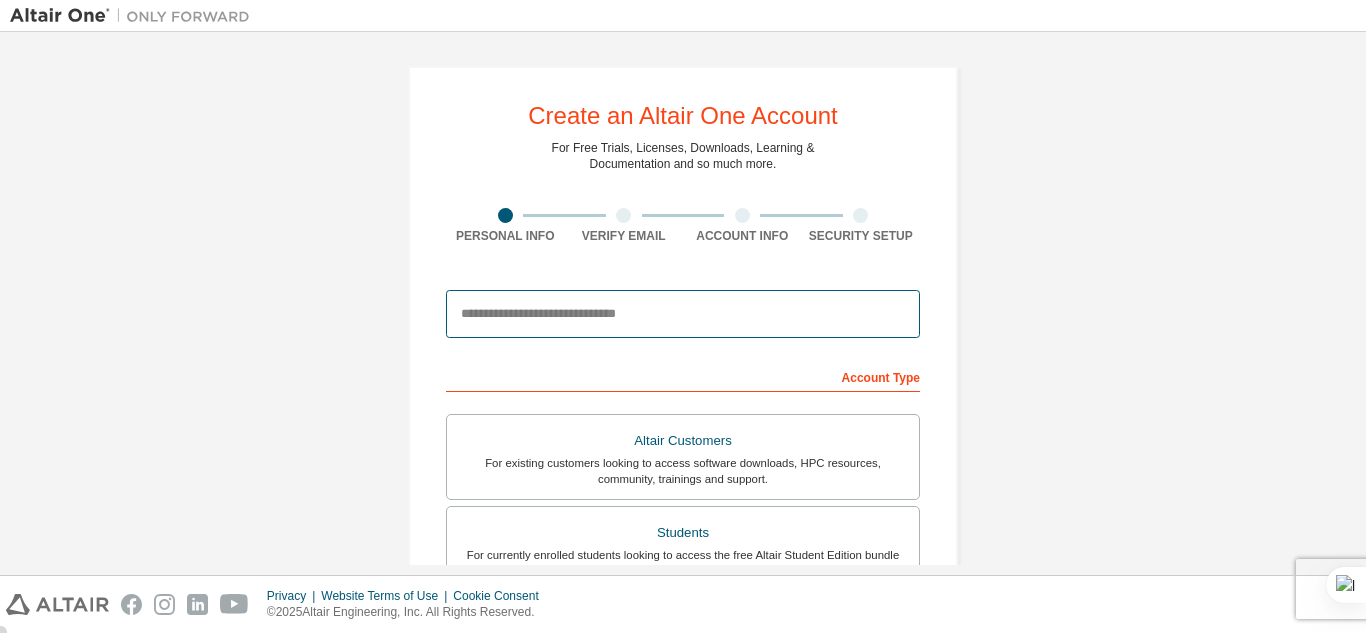 click at bounding box center (683, 314) 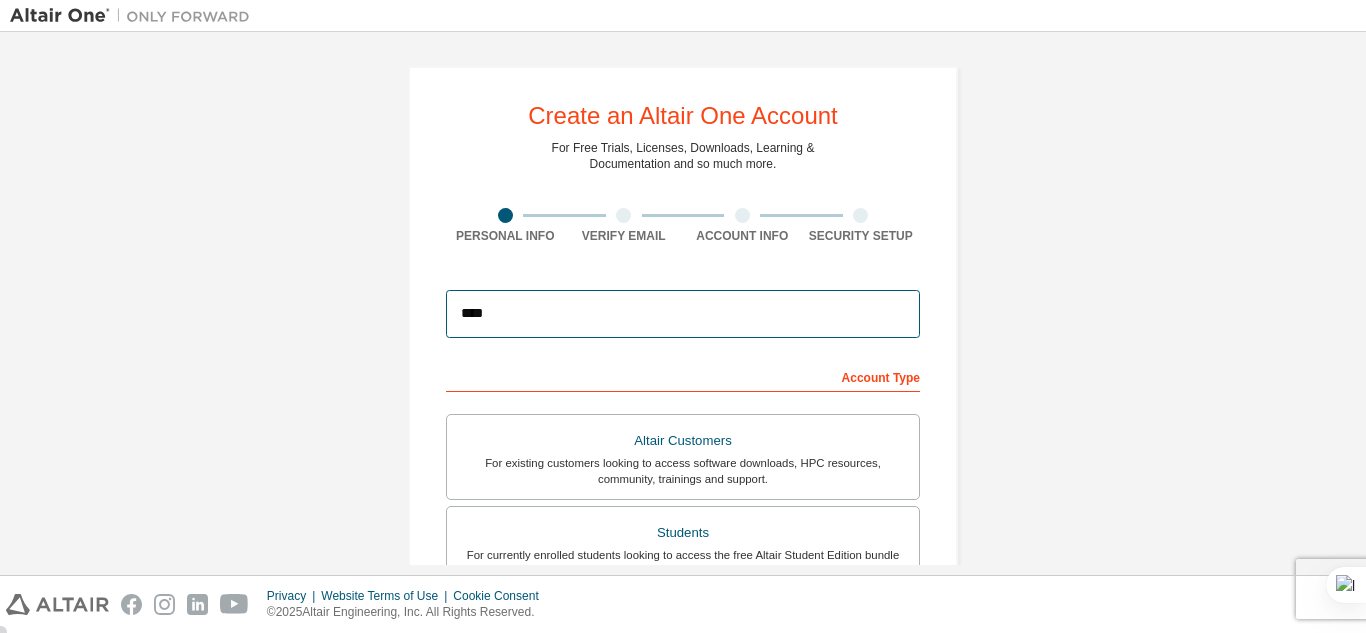 type on "**********" 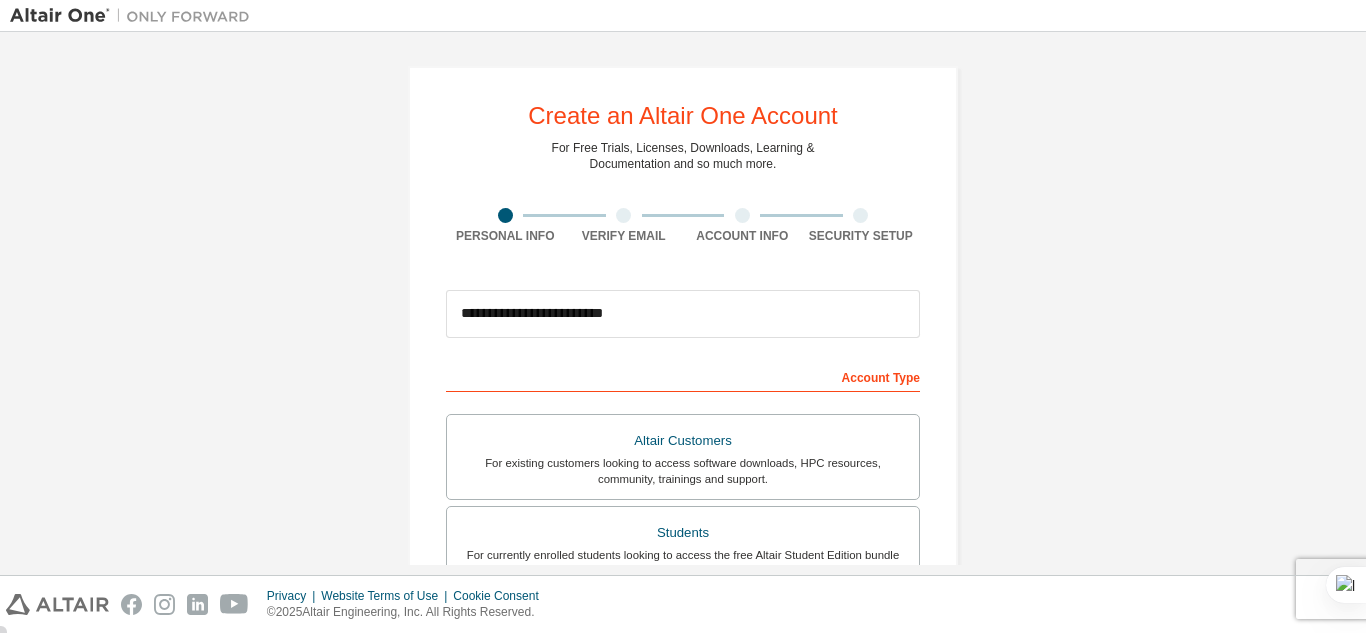 click on "**********" at bounding box center [683, 571] 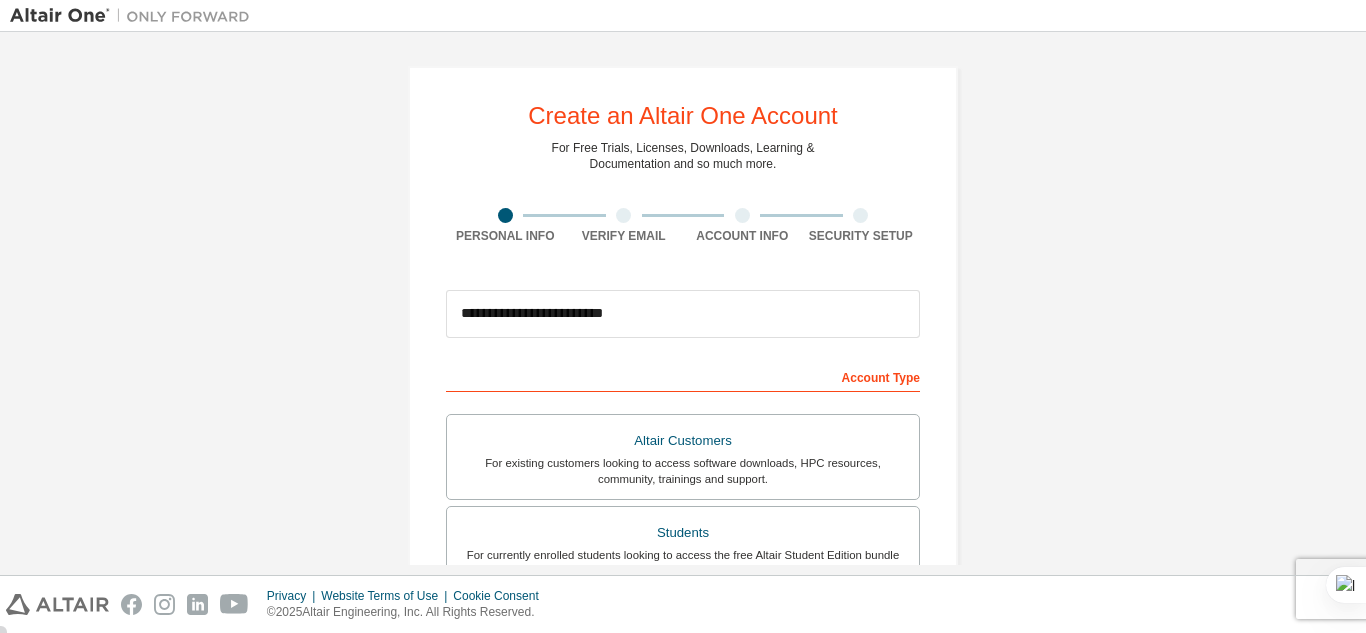 click on "Account Type" at bounding box center (683, 376) 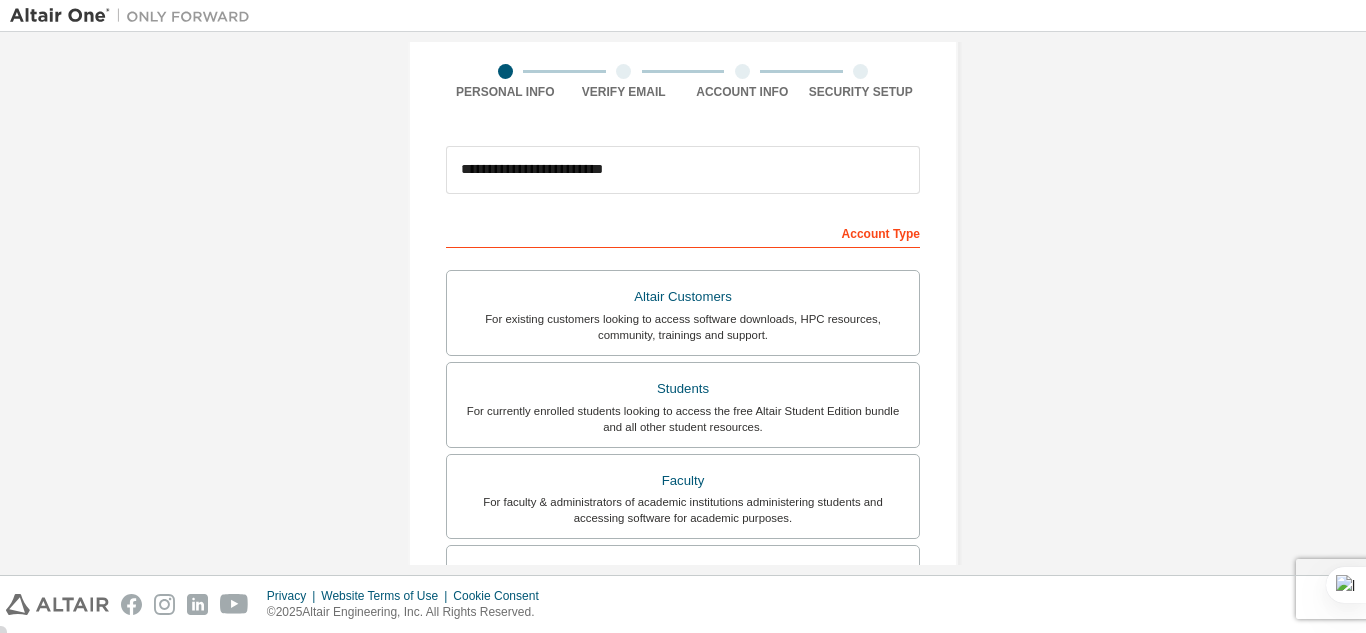 scroll, scrollTop: 100, scrollLeft: 0, axis: vertical 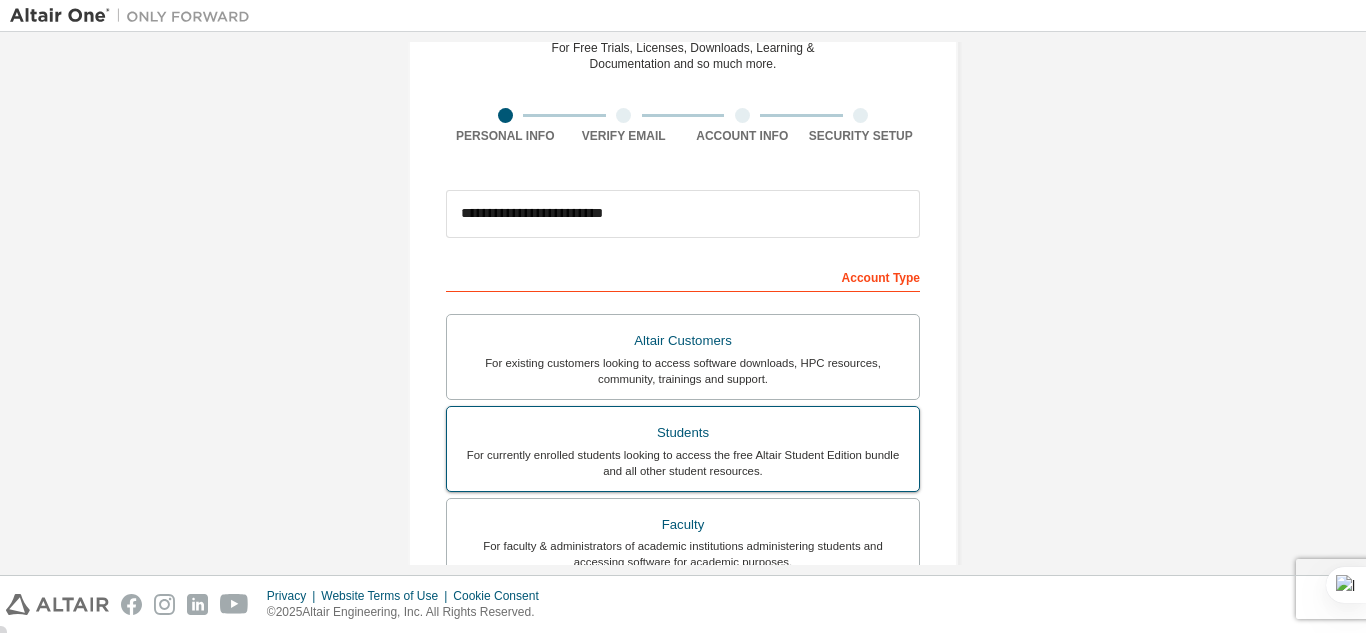 click on "Students" at bounding box center [683, 433] 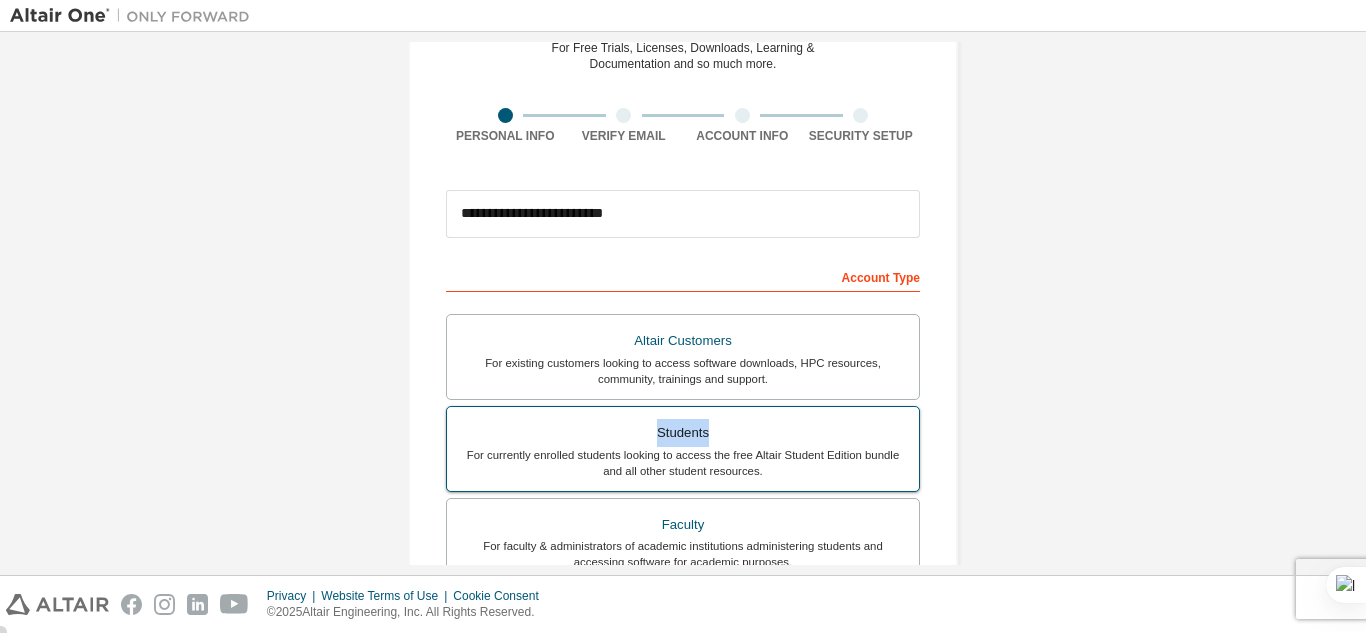 click on "Students" at bounding box center [683, 433] 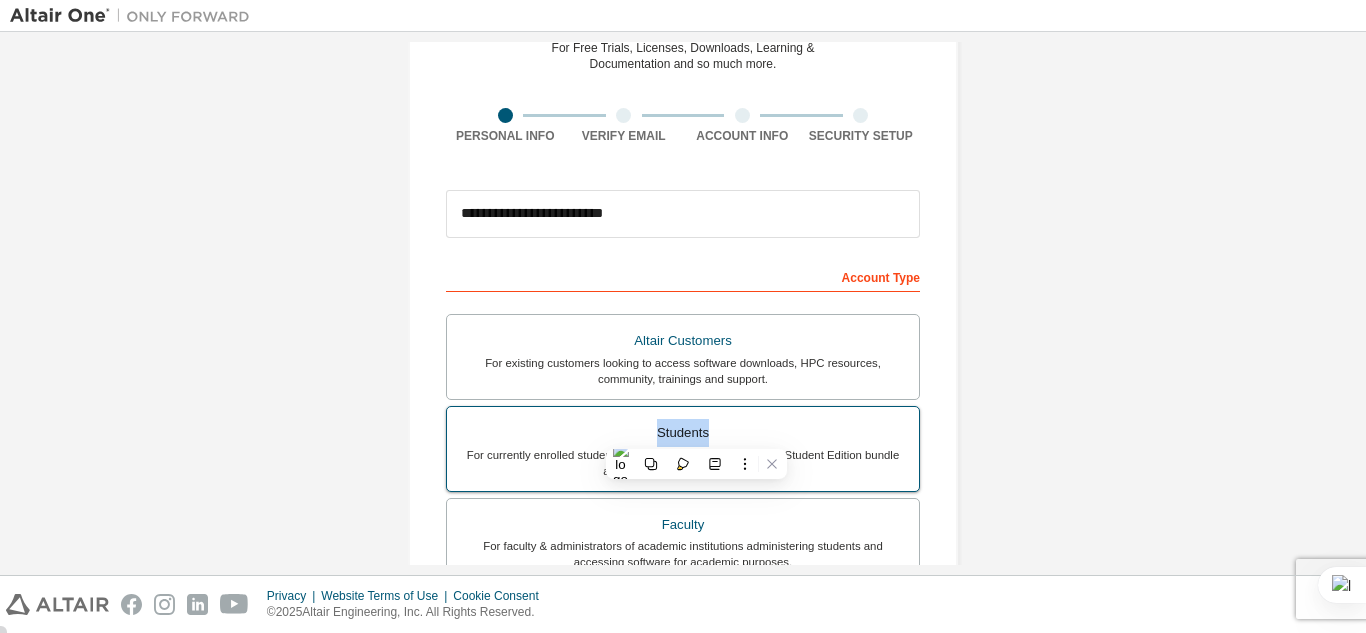 click on "Students" at bounding box center (683, 433) 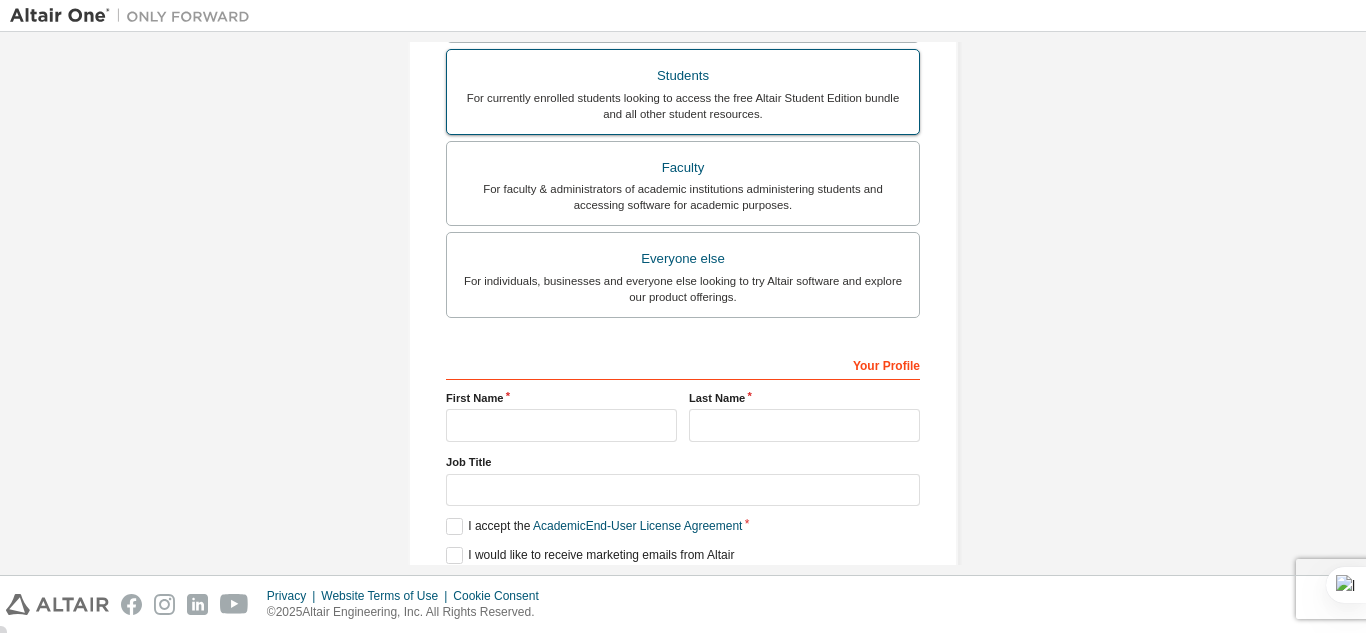 scroll, scrollTop: 500, scrollLeft: 0, axis: vertical 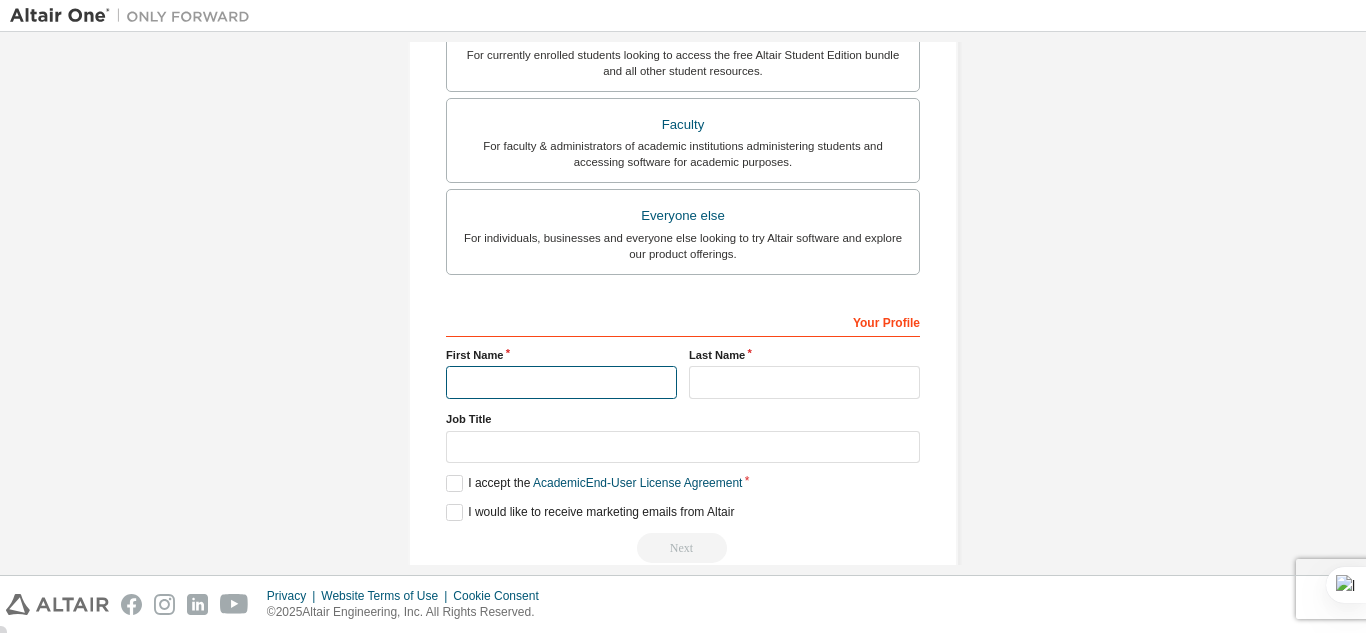 click at bounding box center [561, 382] 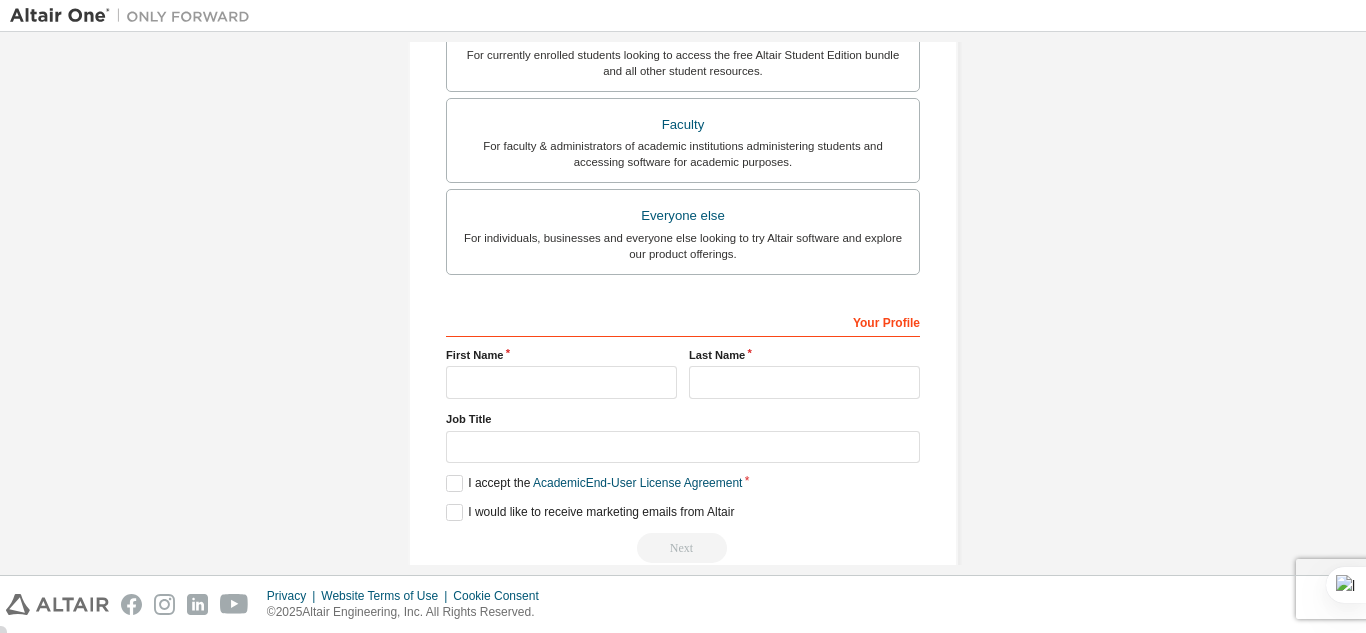 click on "**********" at bounding box center [683, 71] 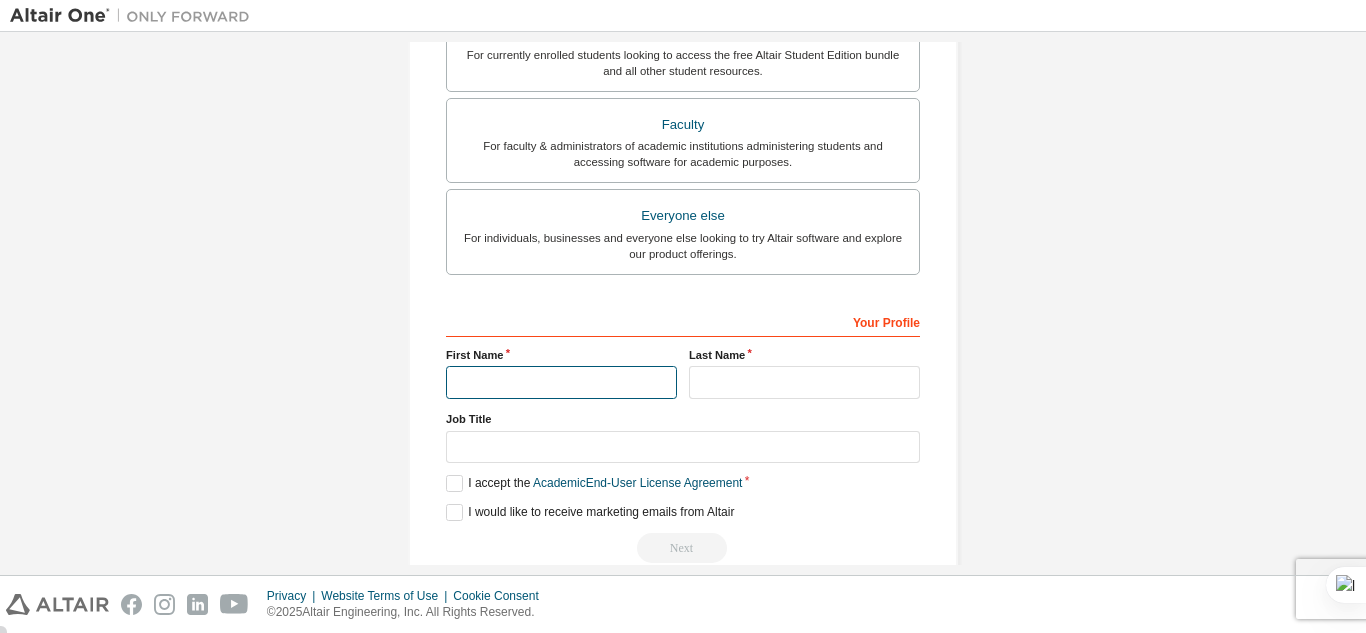 click at bounding box center (561, 382) 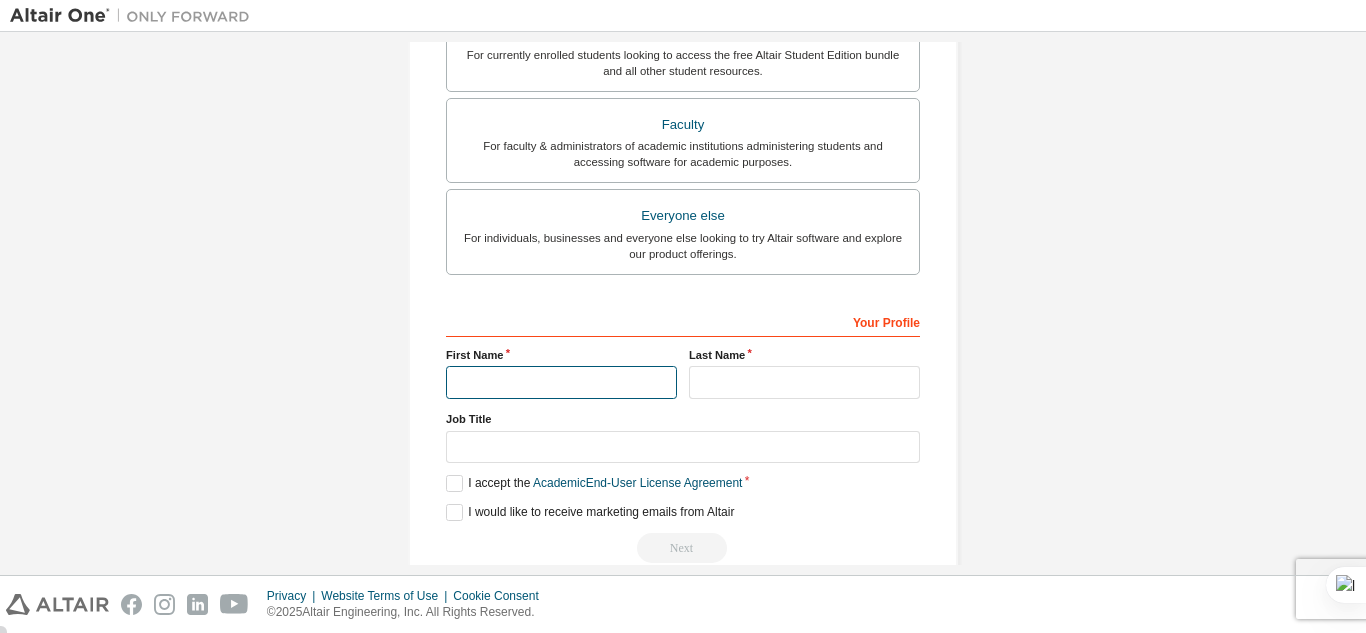 type on "****" 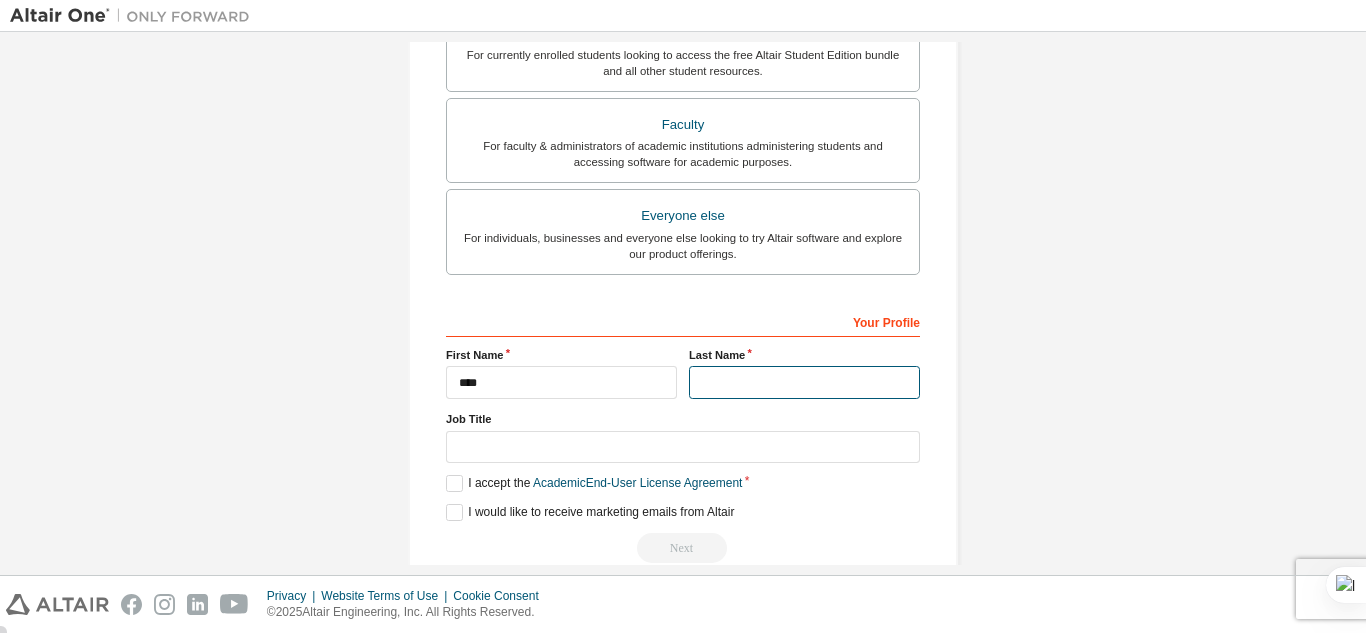 click at bounding box center (804, 382) 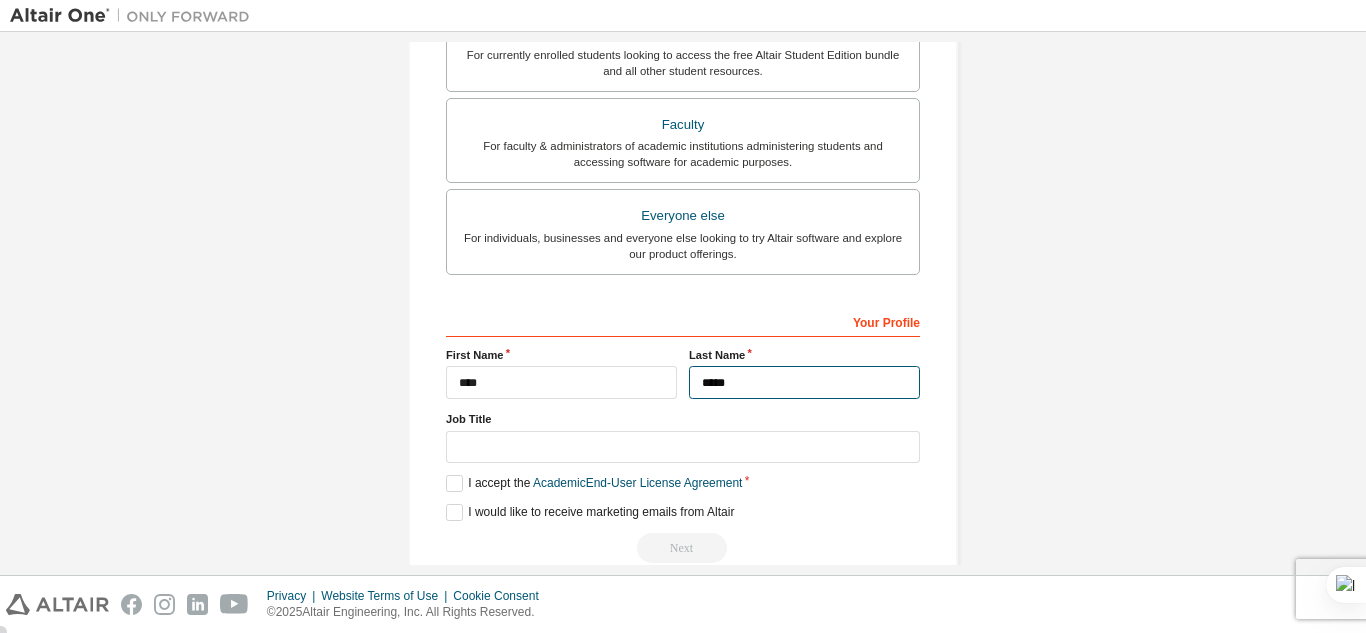 type on "*****" 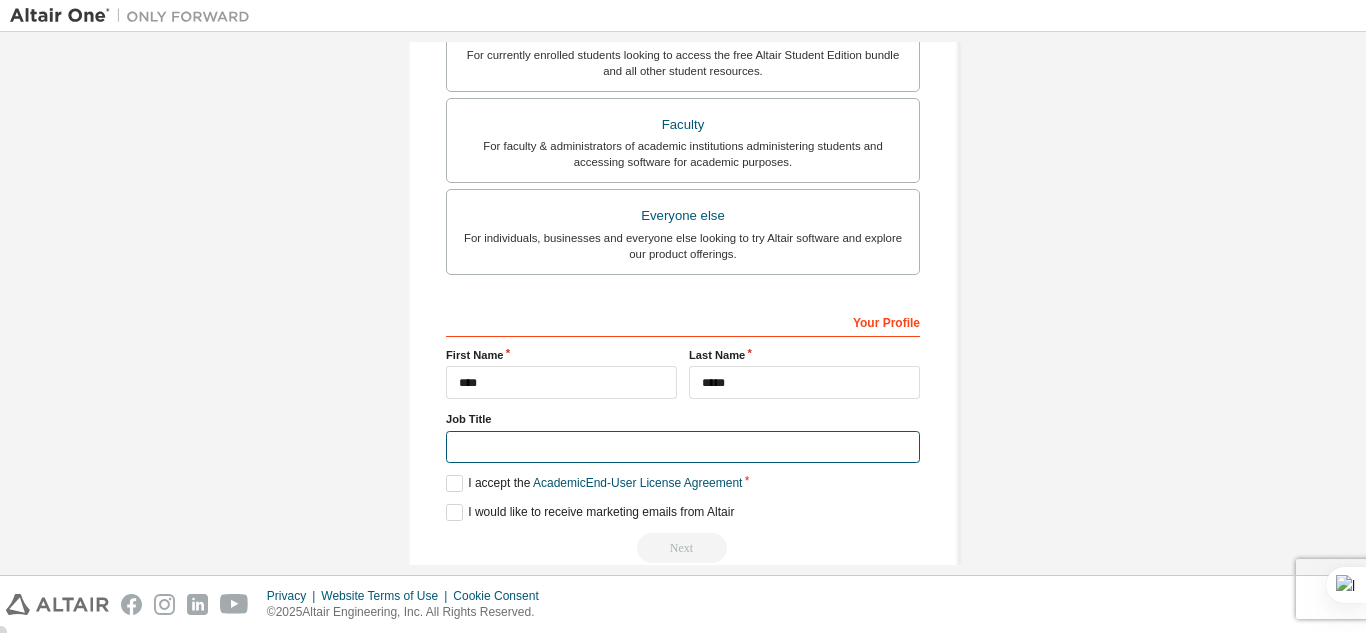 click at bounding box center [683, 447] 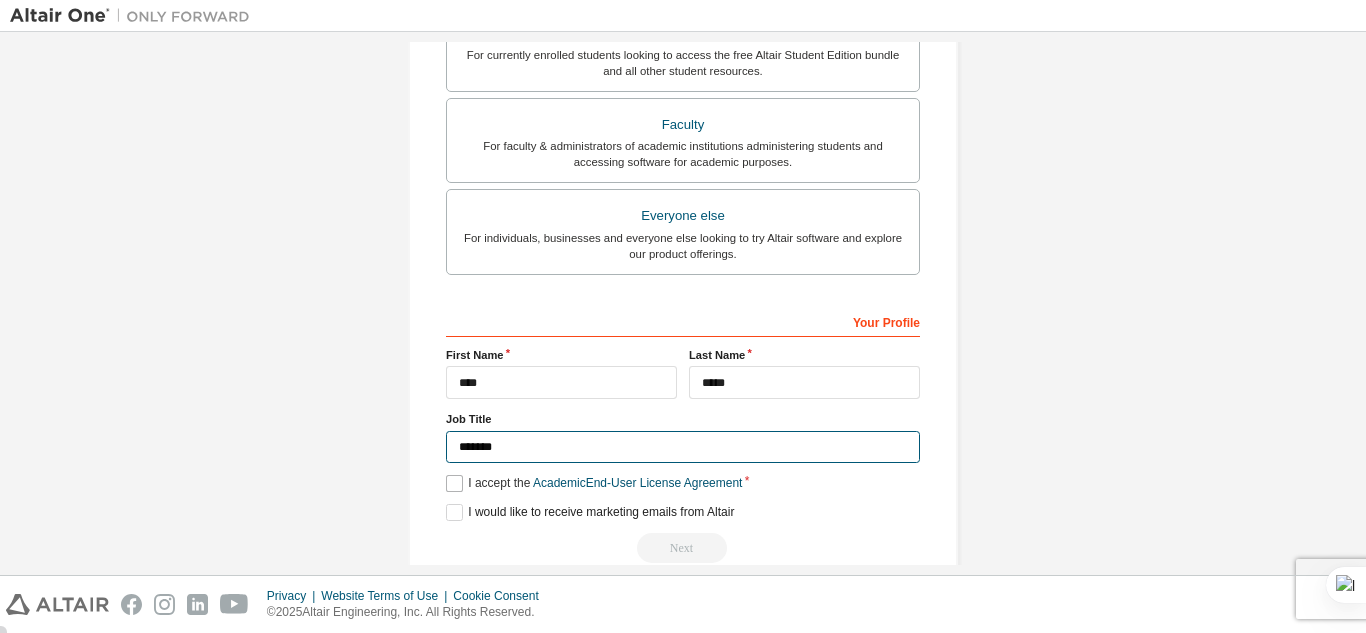 type on "*******" 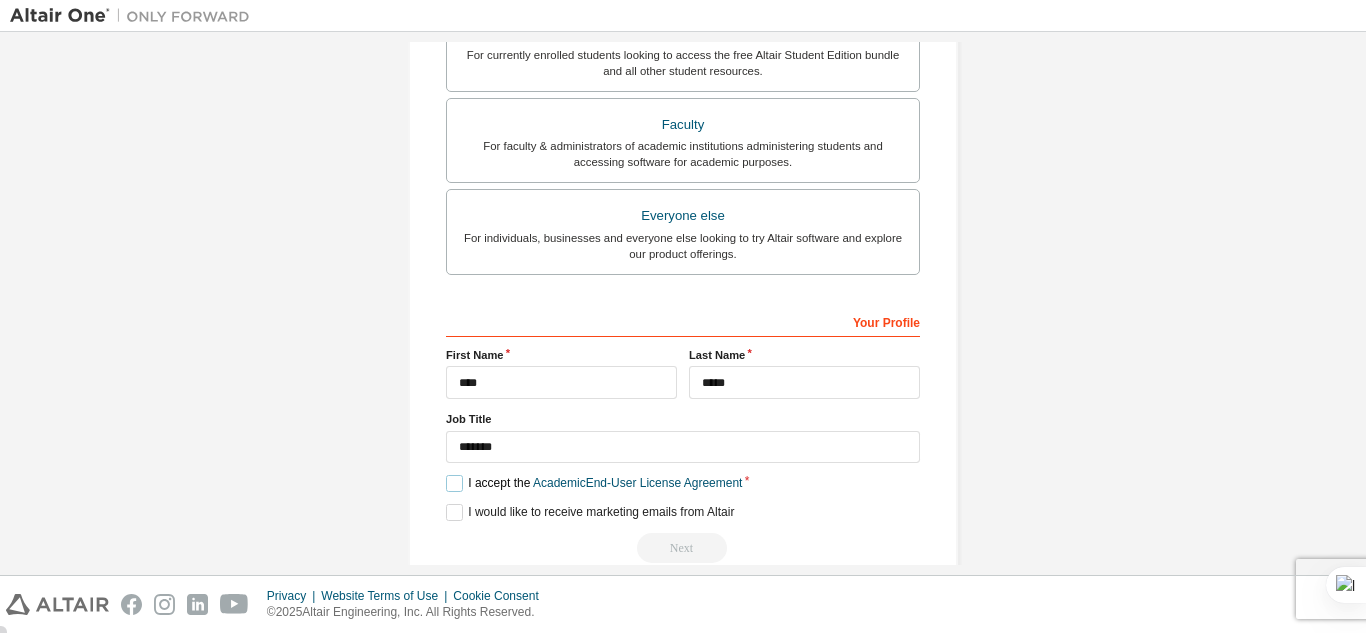 click on "I accept the   Academic   End-User License Agreement" at bounding box center [594, 483] 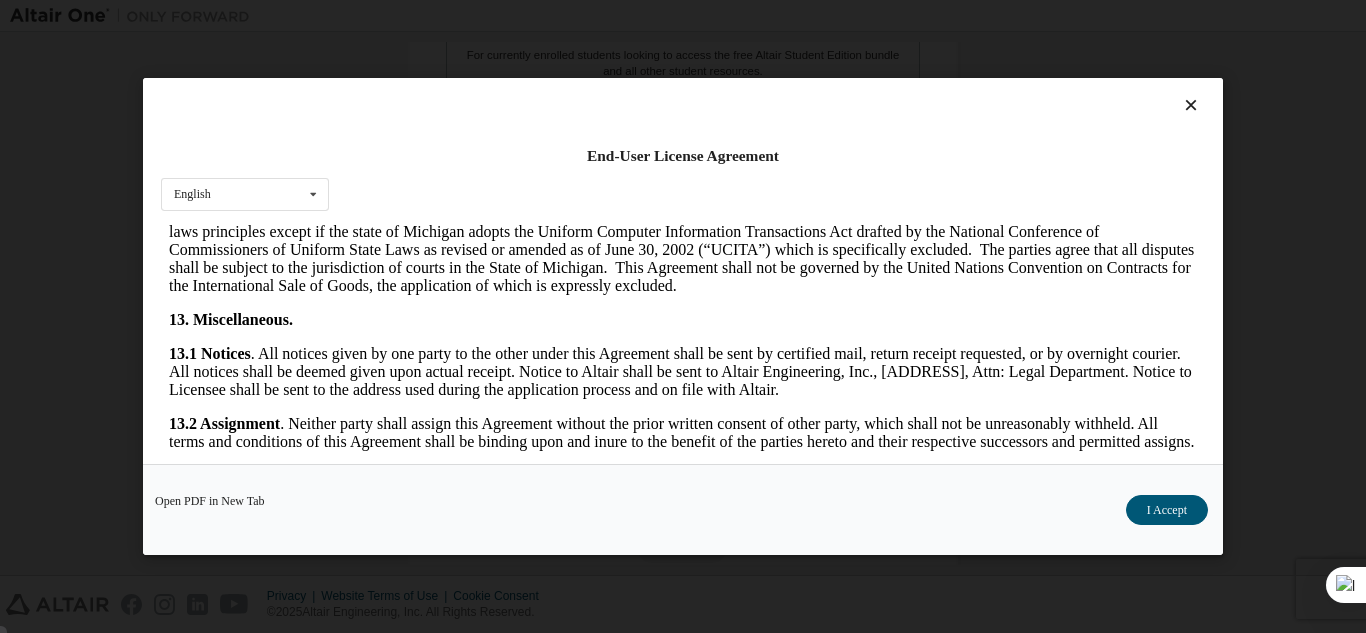 scroll, scrollTop: 3321, scrollLeft: 0, axis: vertical 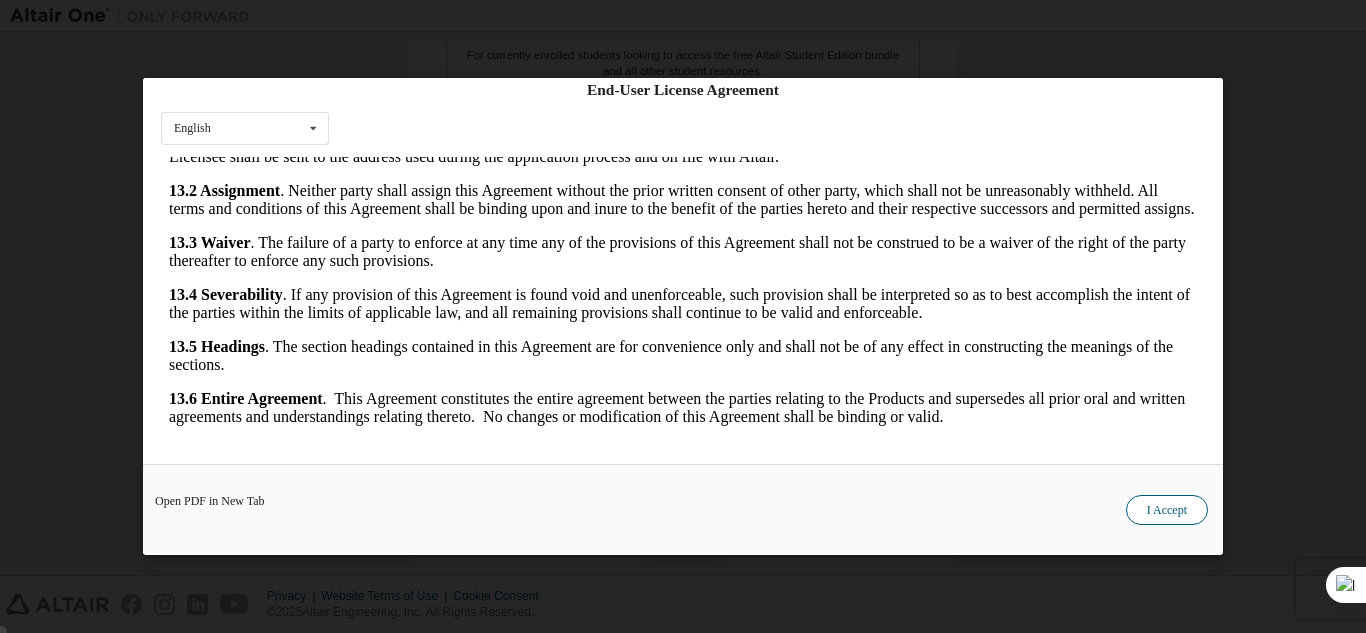 click on "I Accept" at bounding box center [1167, 510] 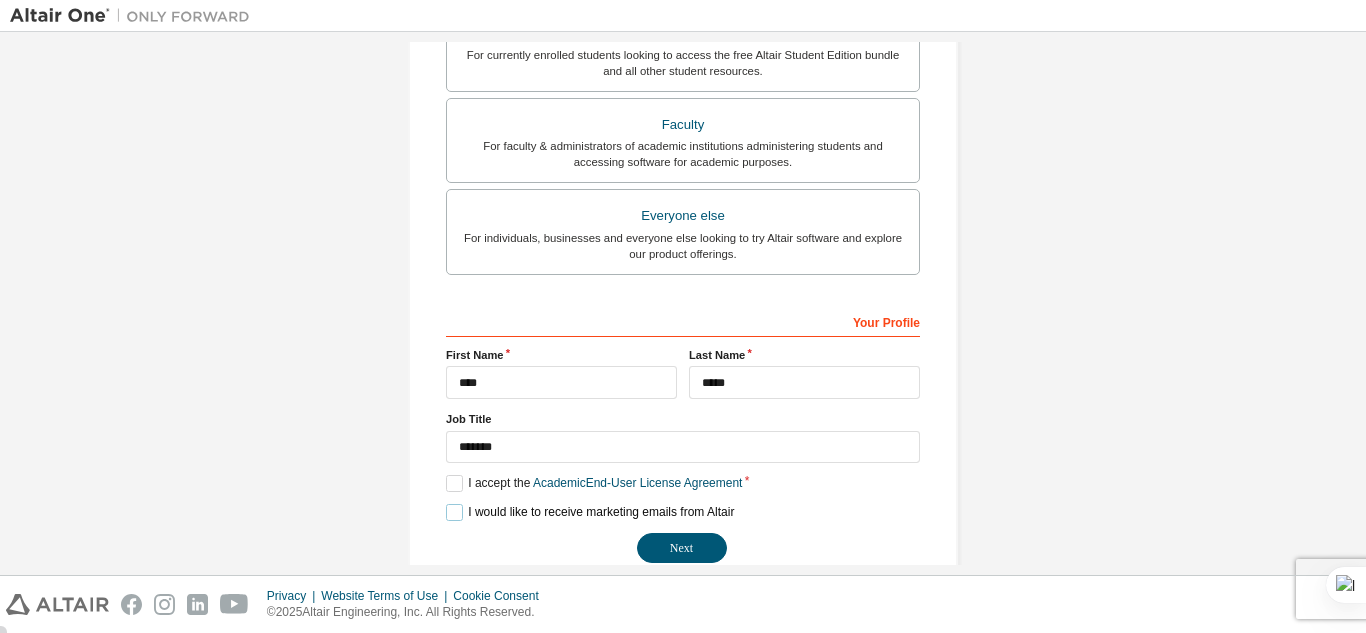 click on "I would like to receive marketing emails from Altair" at bounding box center (590, 512) 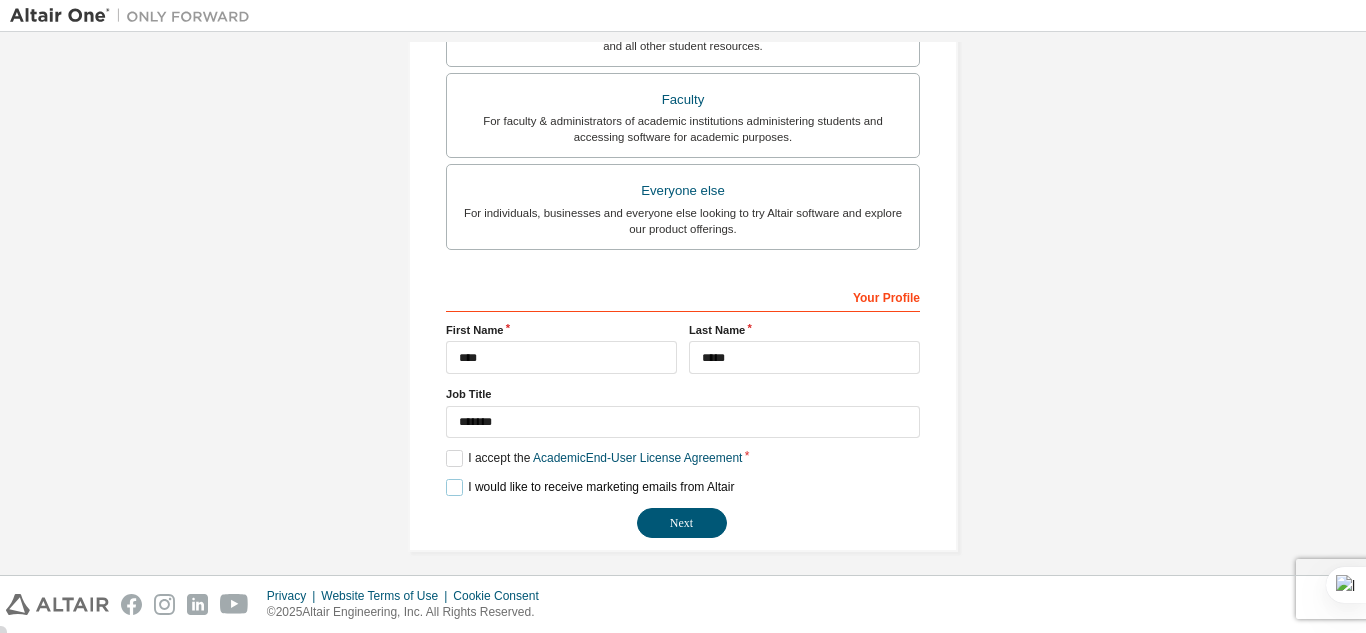scroll, scrollTop: 536, scrollLeft: 0, axis: vertical 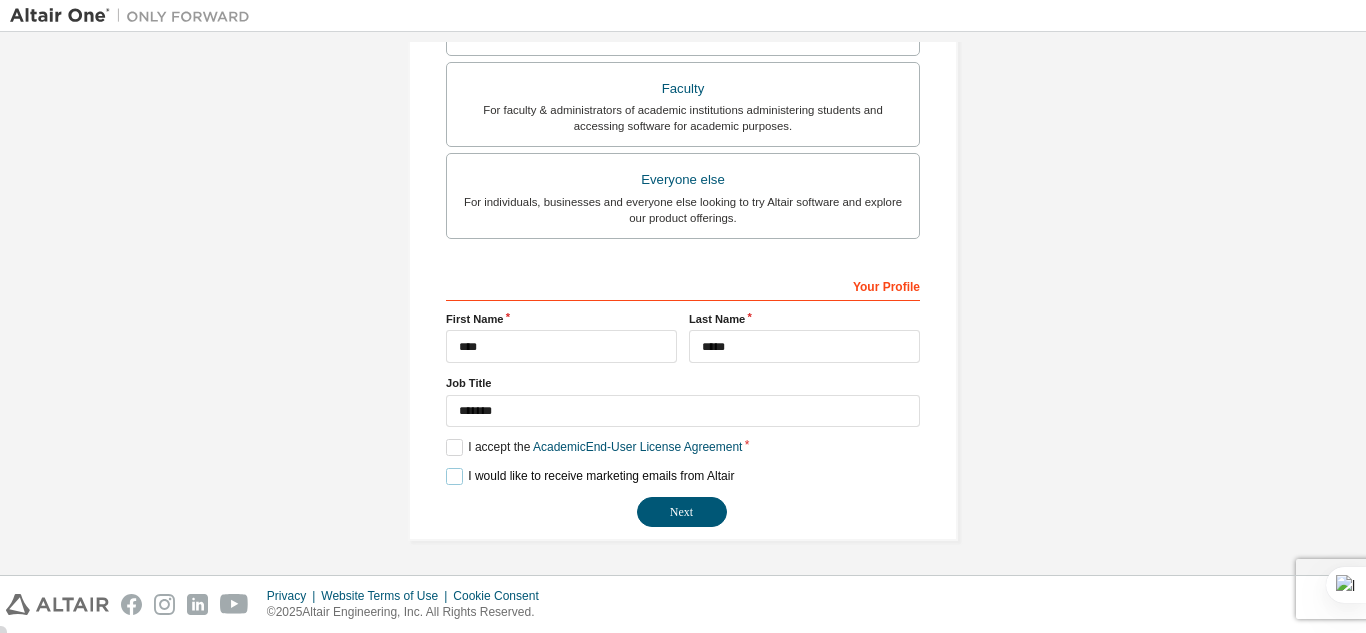 click on "I would like to receive marketing emails from Altair" at bounding box center [590, 476] 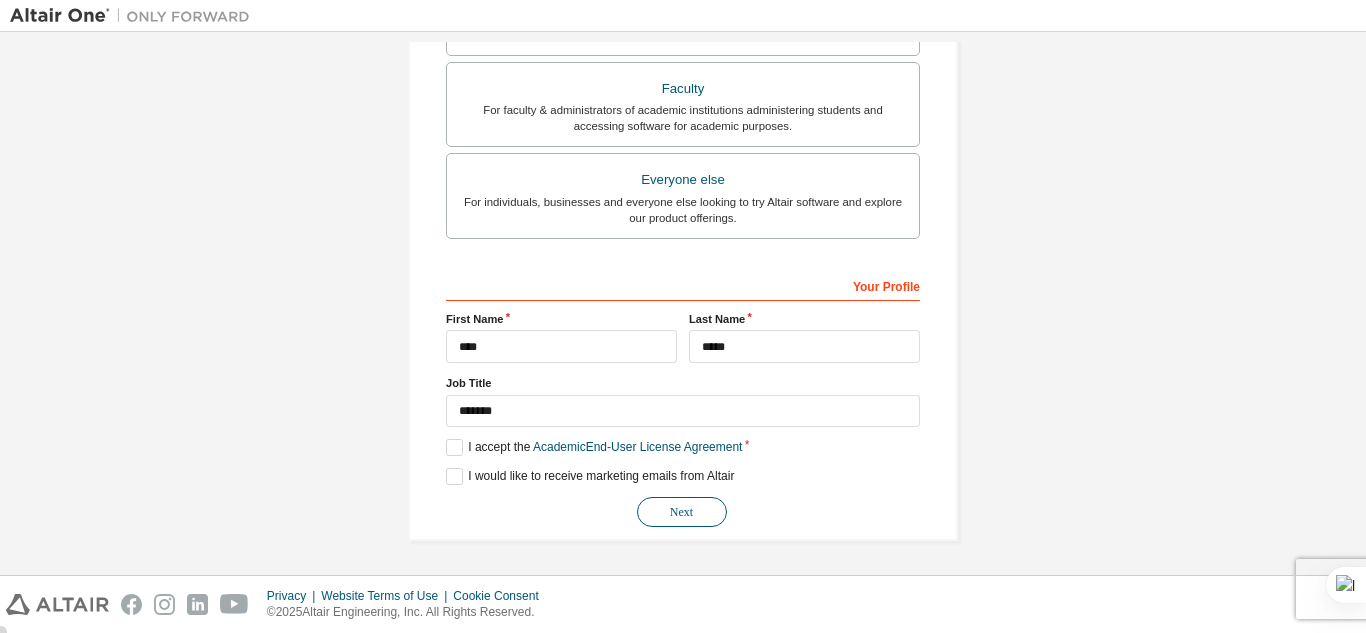 click on "Next" at bounding box center [682, 512] 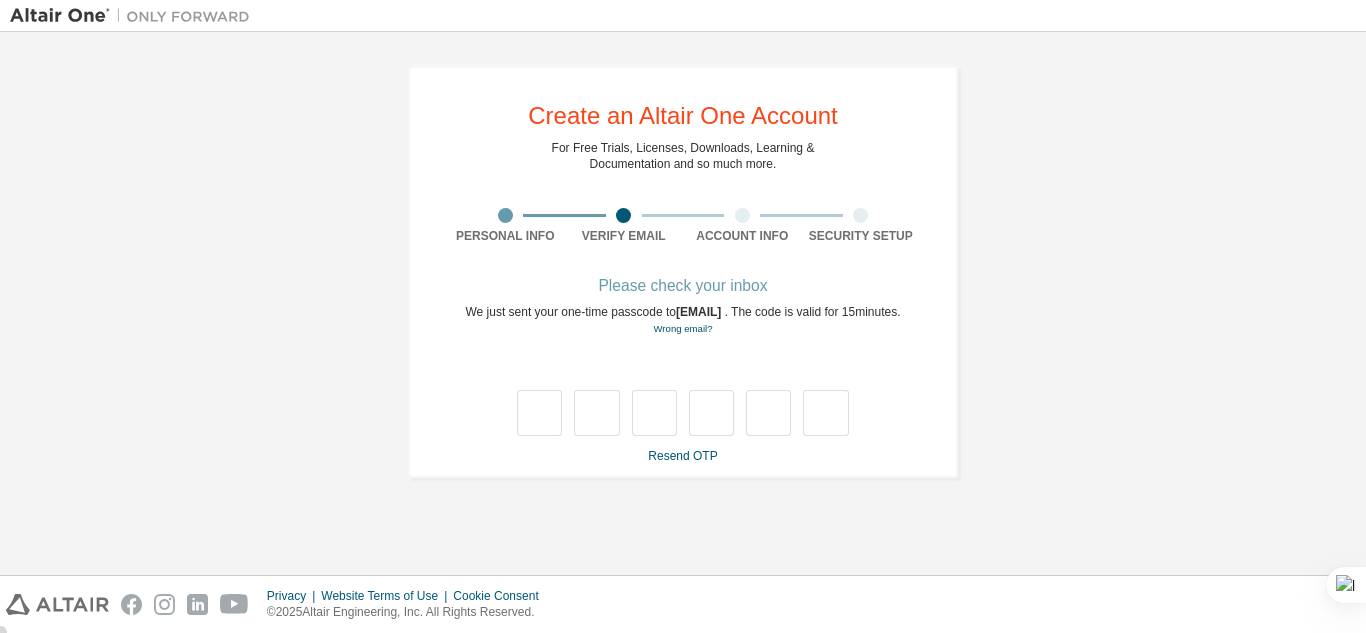 scroll, scrollTop: 0, scrollLeft: 0, axis: both 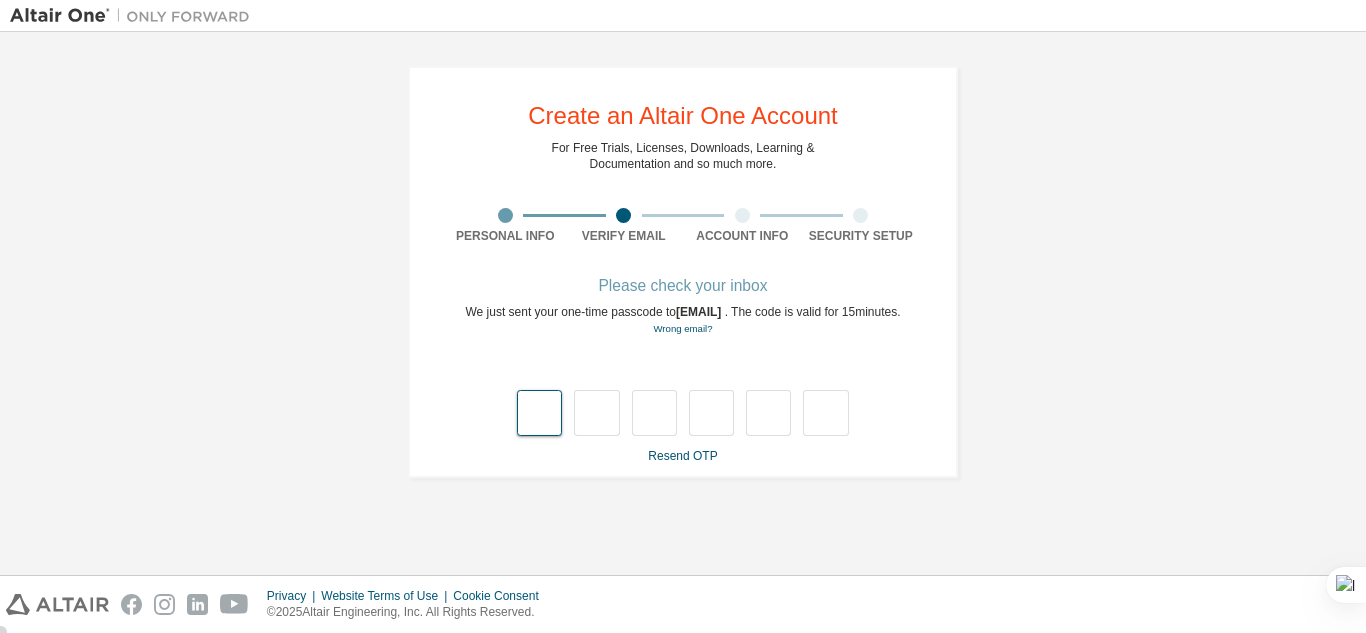 click at bounding box center (539, 413) 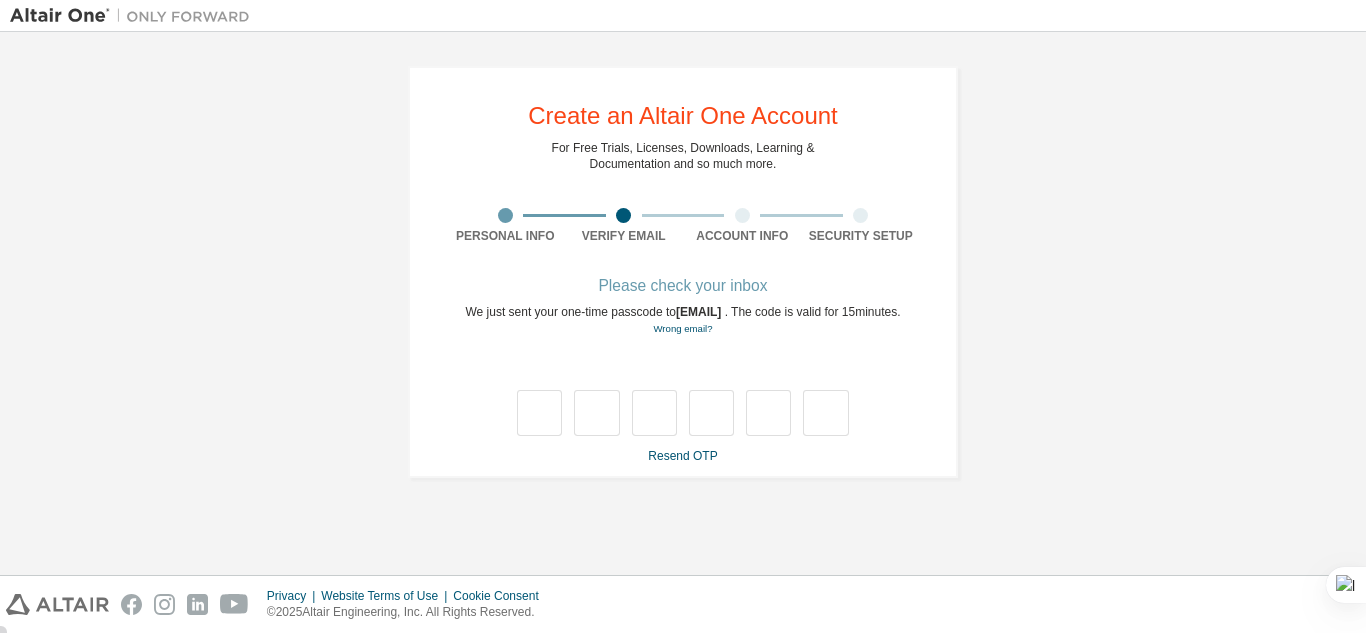 type on "*" 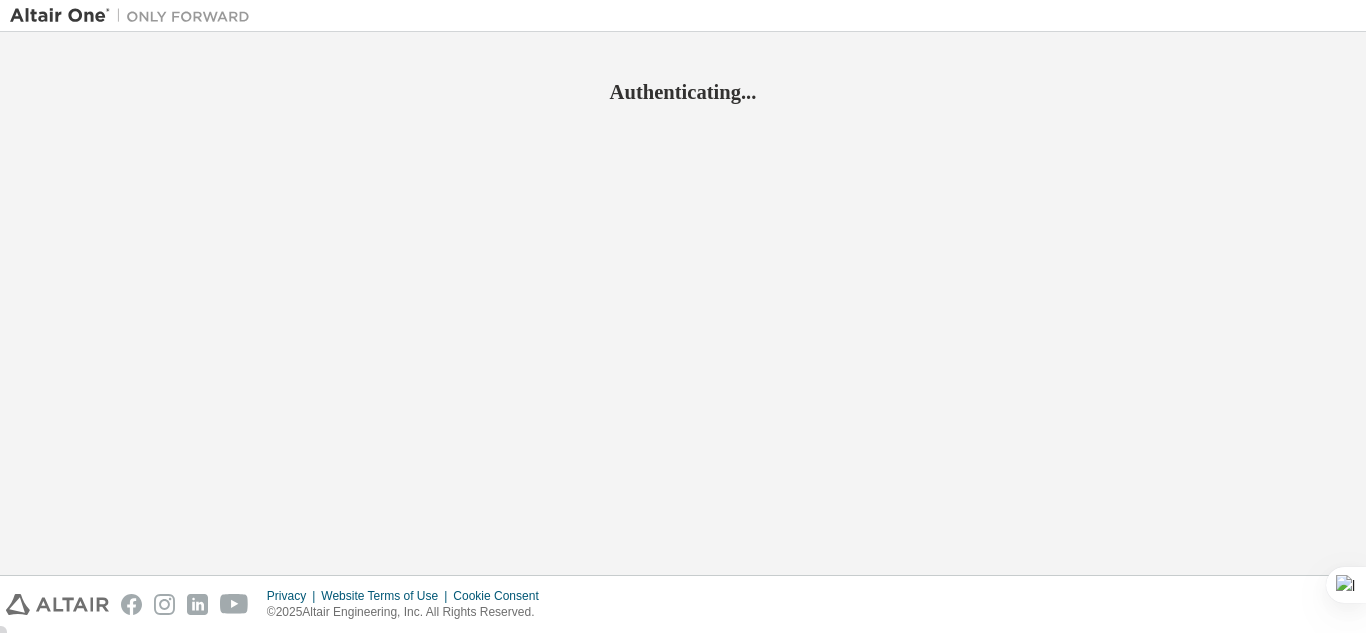 scroll, scrollTop: 0, scrollLeft: 0, axis: both 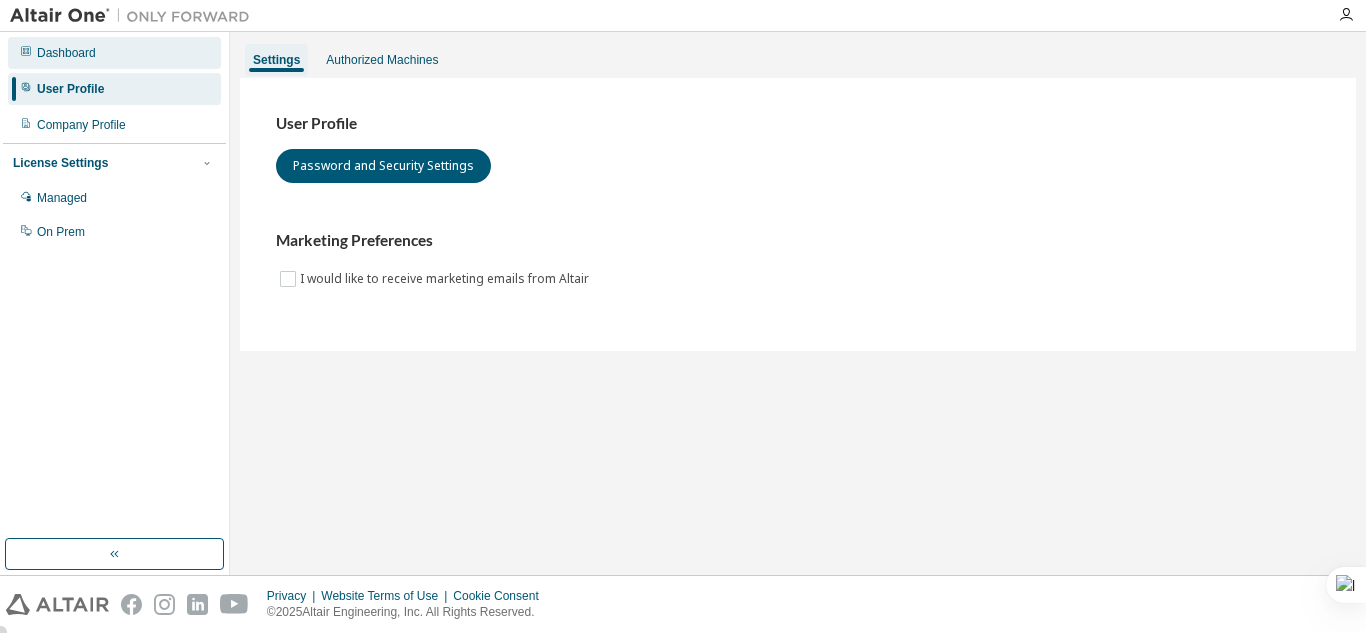 click on "Dashboard" at bounding box center [114, 53] 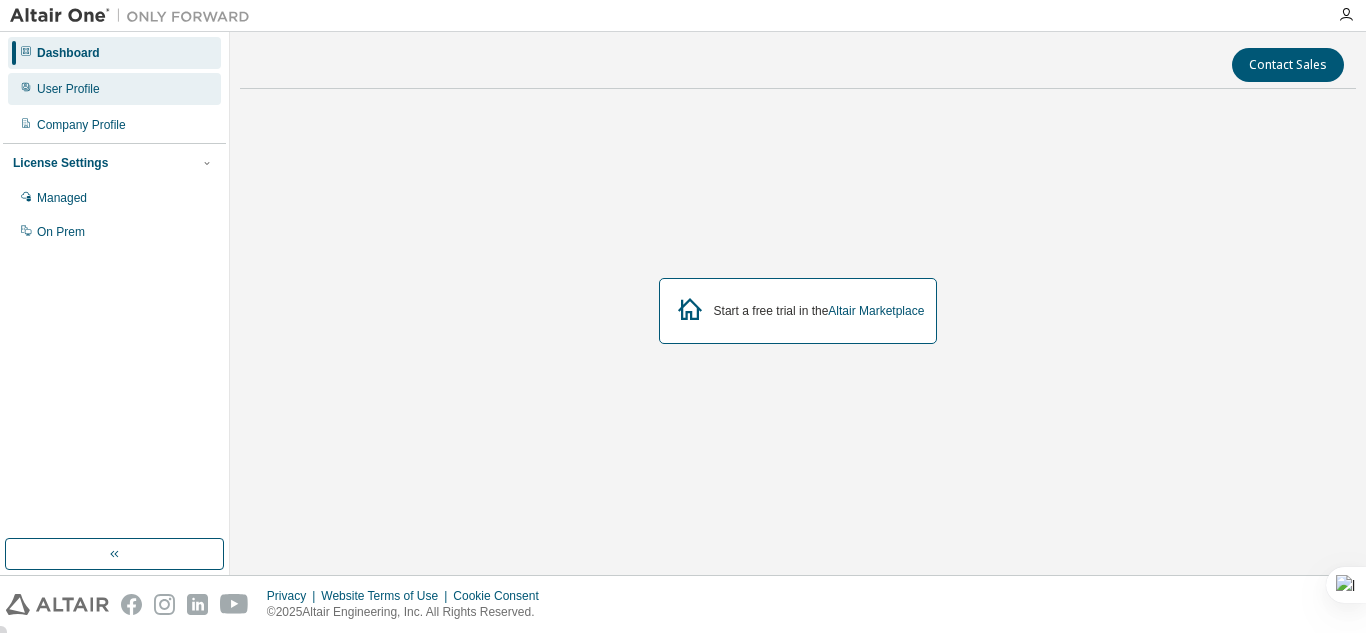 click on "User Profile" at bounding box center (114, 89) 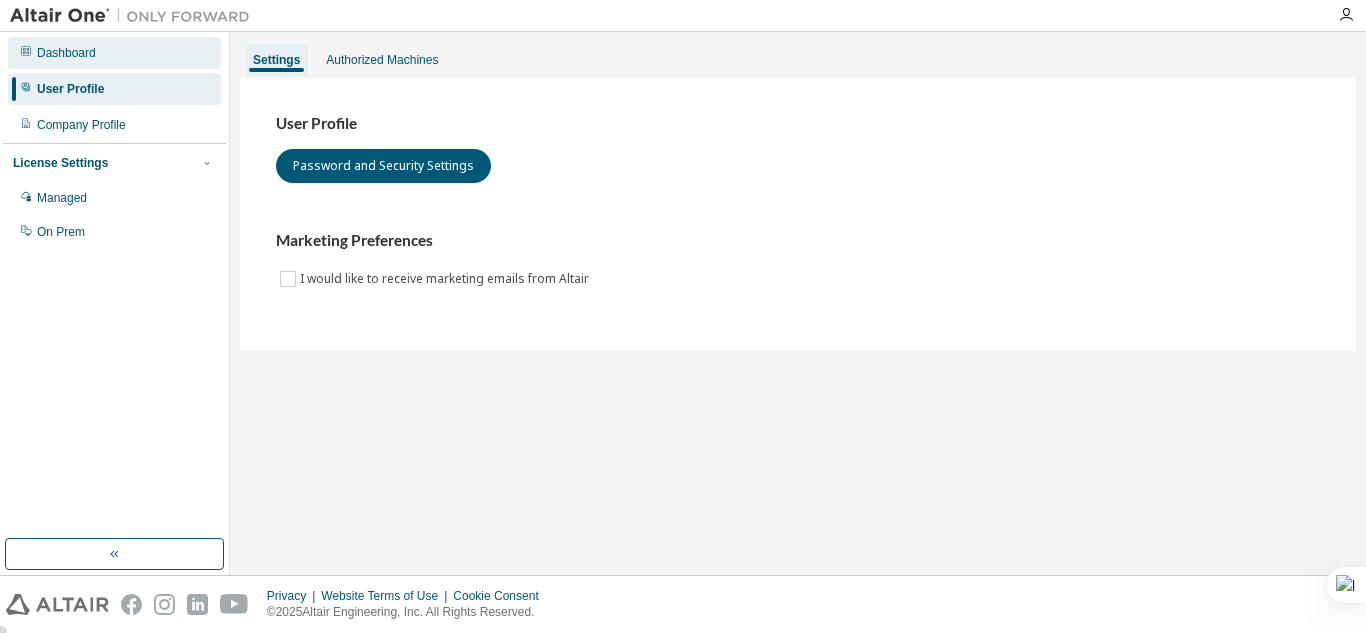 click on "Dashboard" at bounding box center [66, 53] 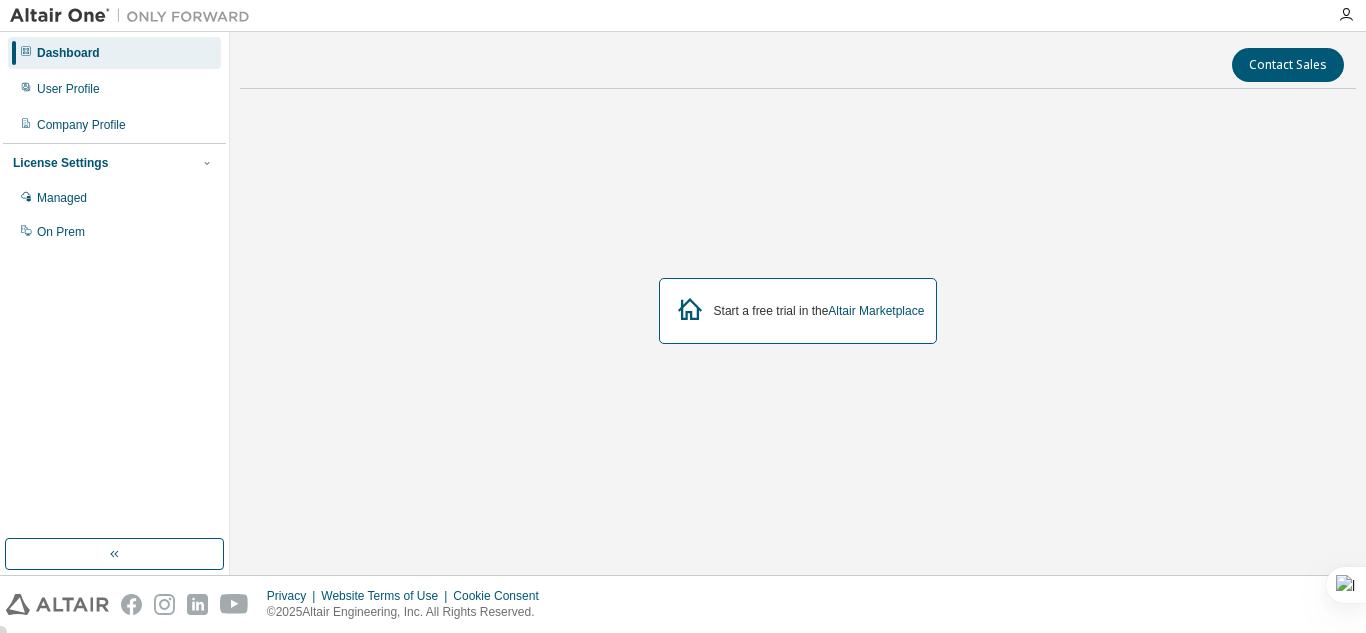 click at bounding box center [130, 15] 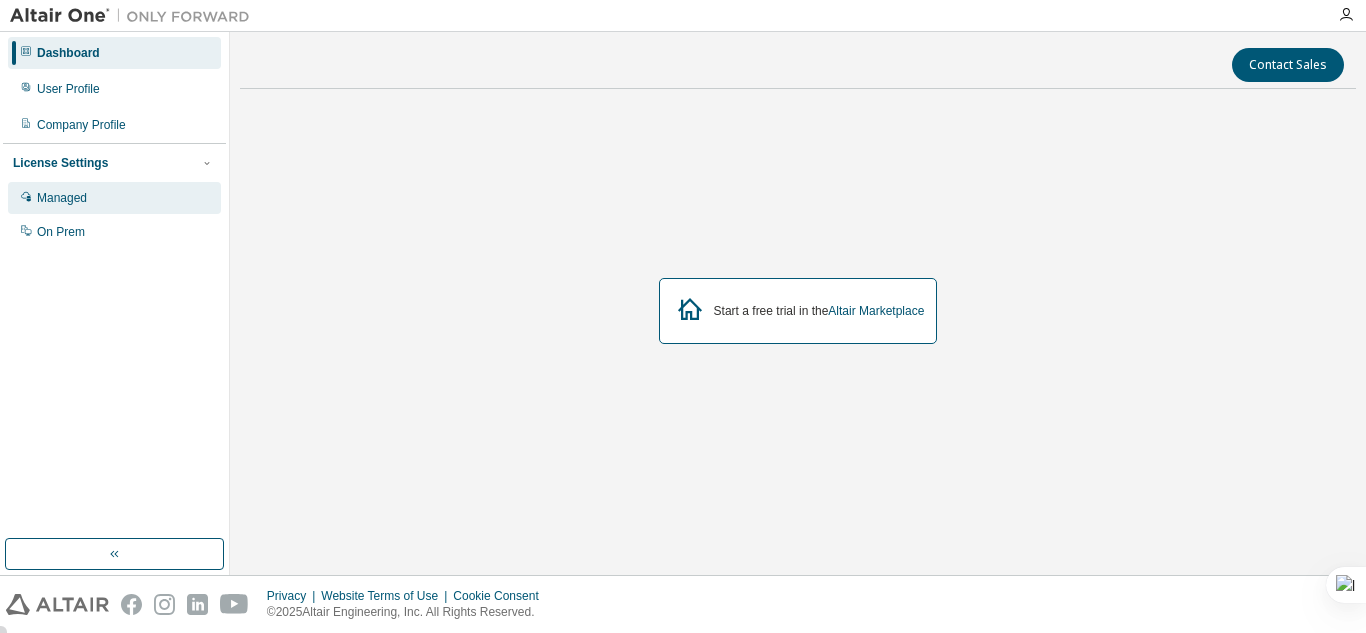 click on "Managed" at bounding box center [62, 198] 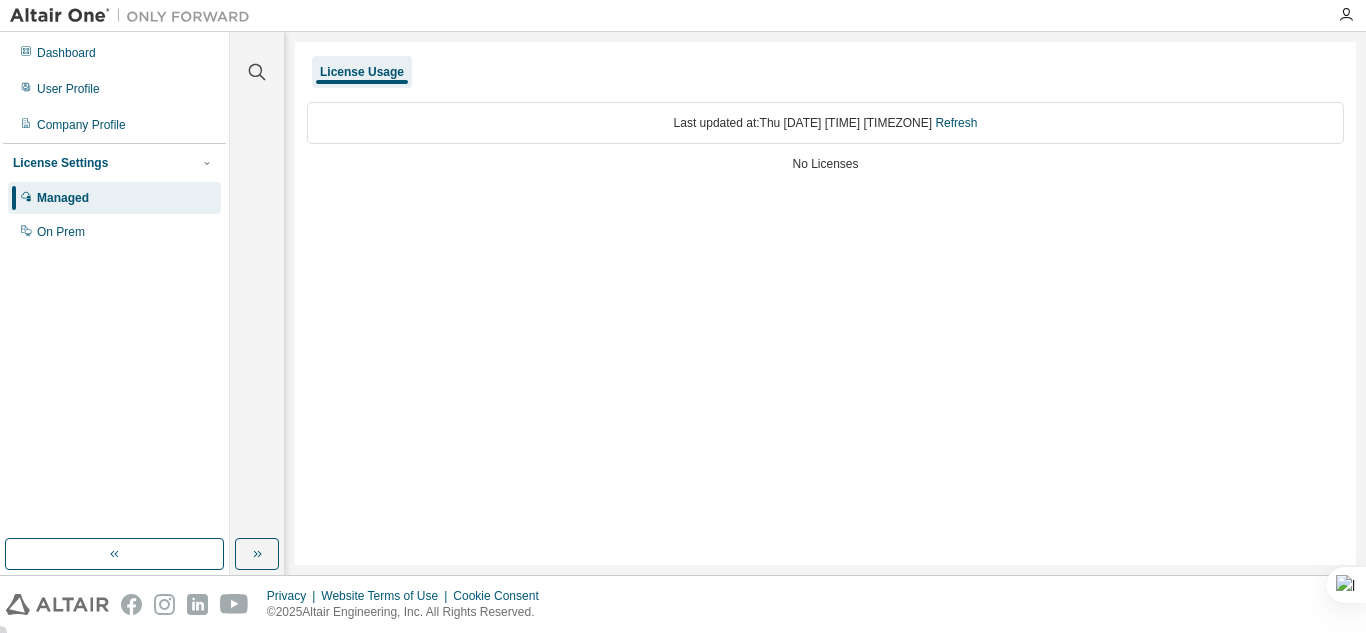 click at bounding box center [135, 16] 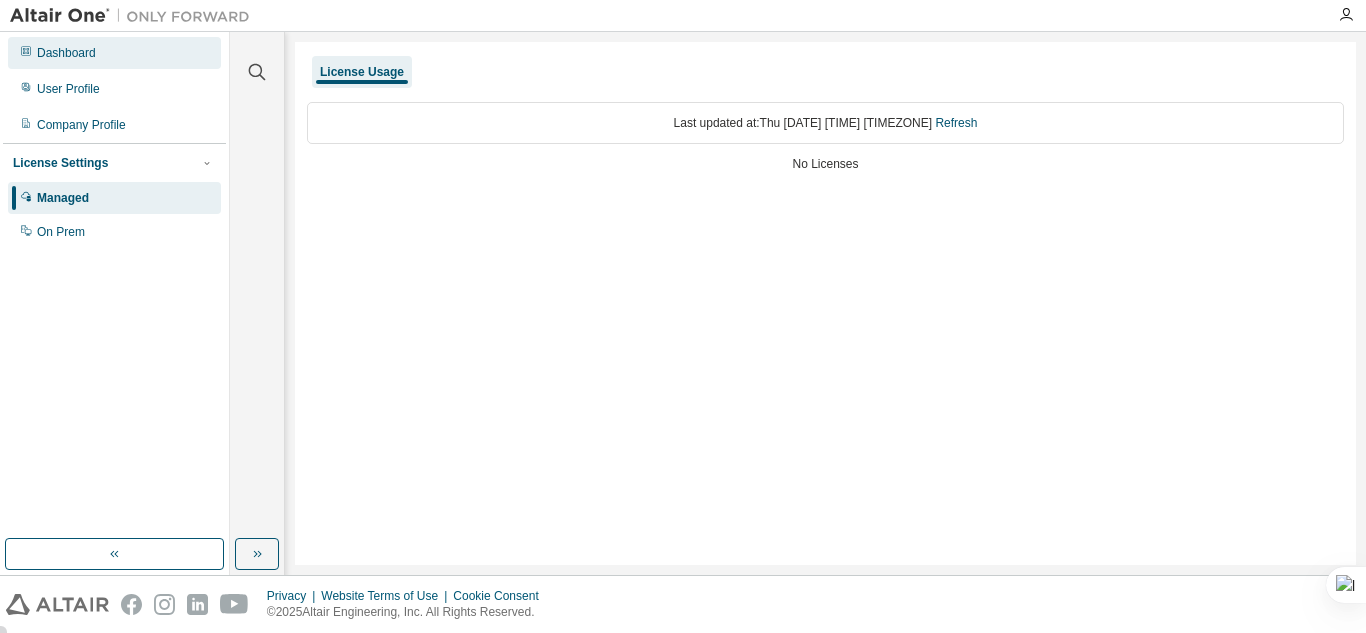 click on "Dashboard" at bounding box center [66, 53] 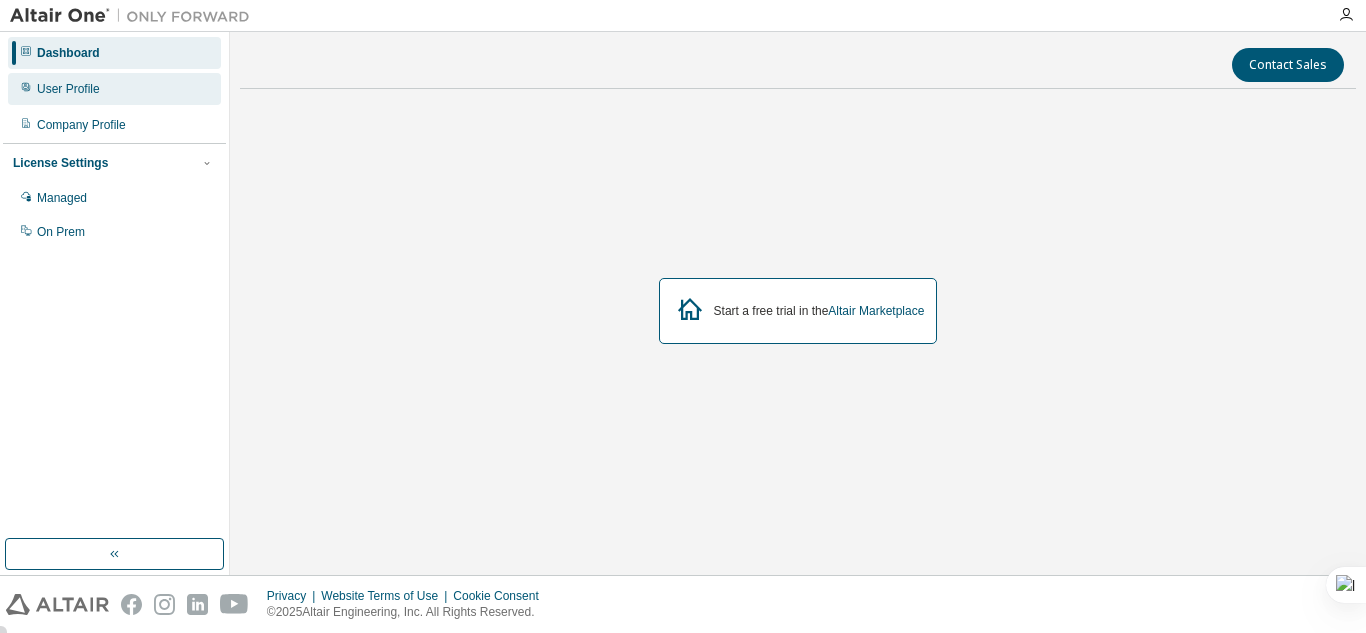 click on "User Profile" at bounding box center (68, 89) 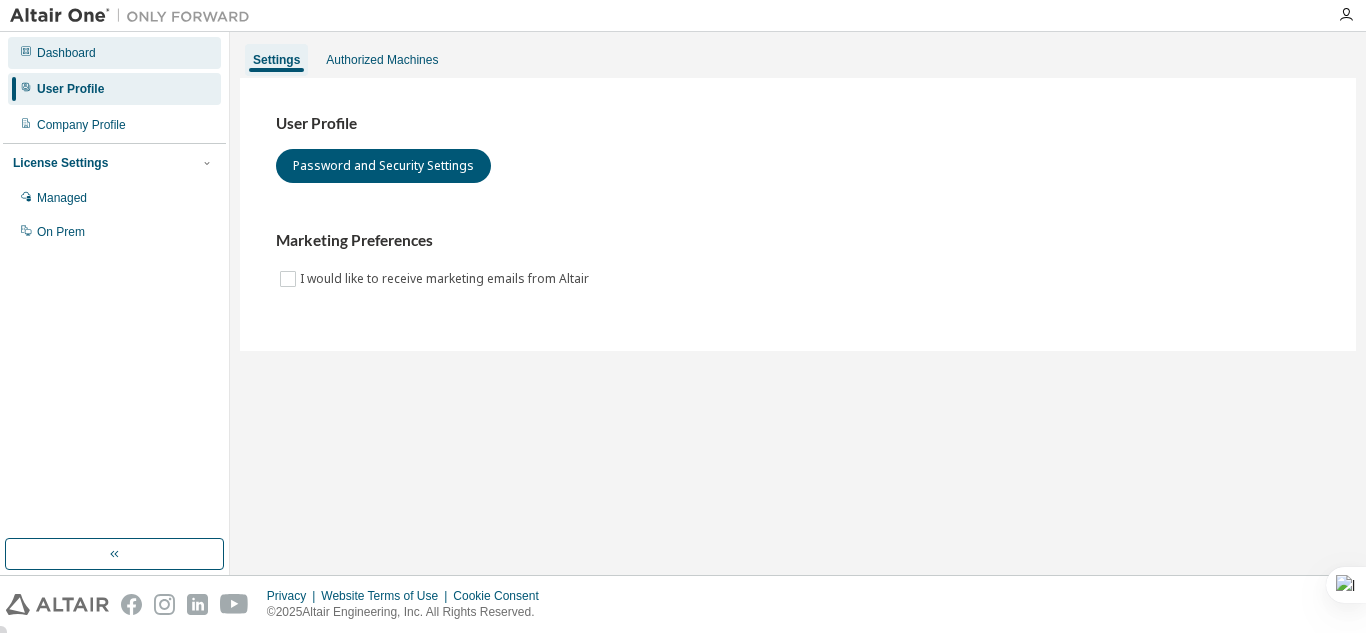 click on "Dashboard" at bounding box center [66, 53] 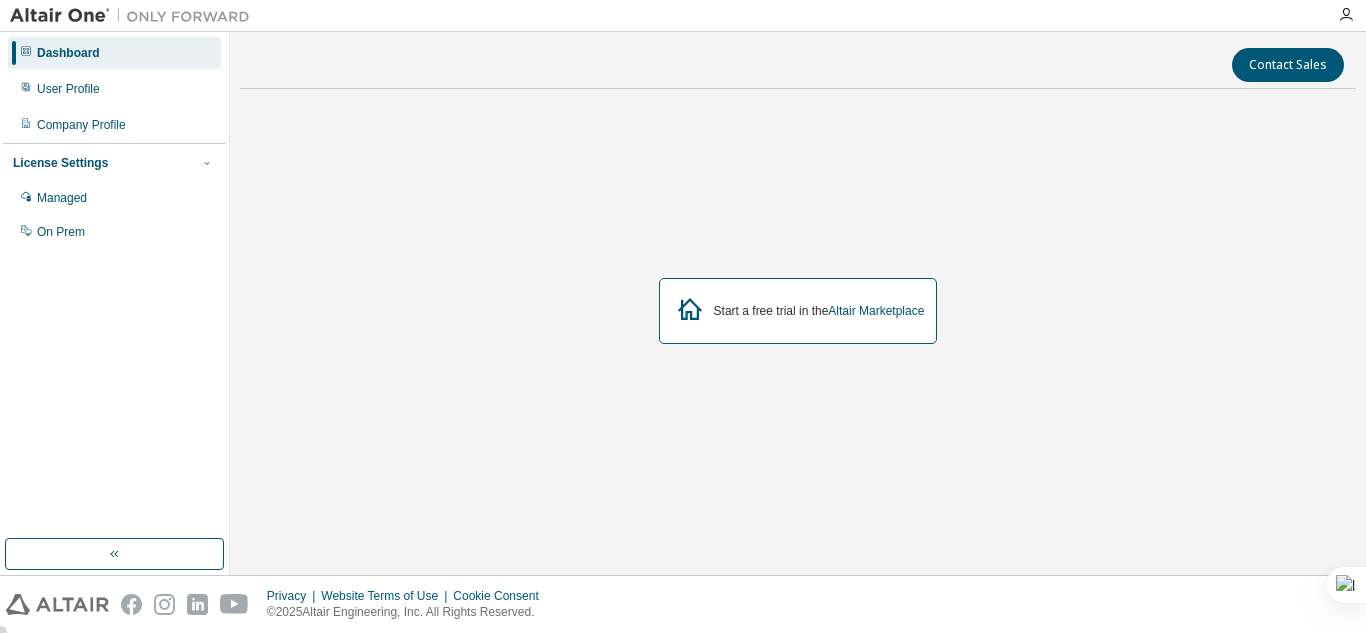 click at bounding box center [135, 16] 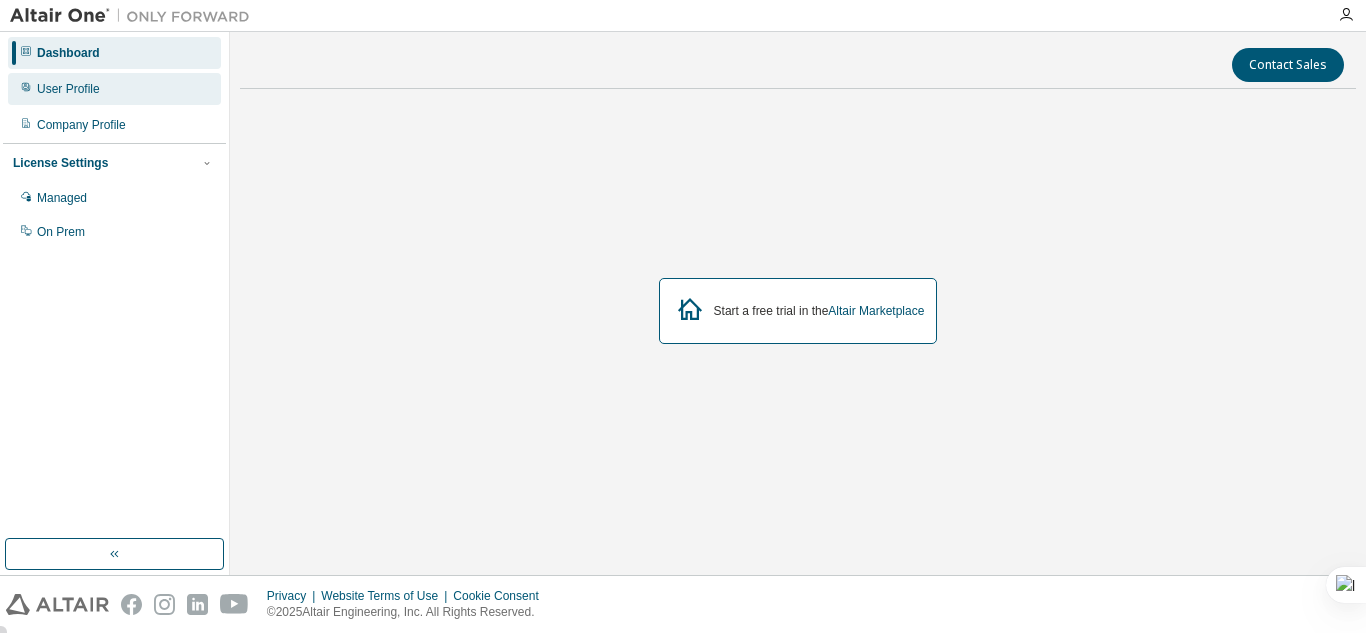 click on "User Profile" at bounding box center (114, 89) 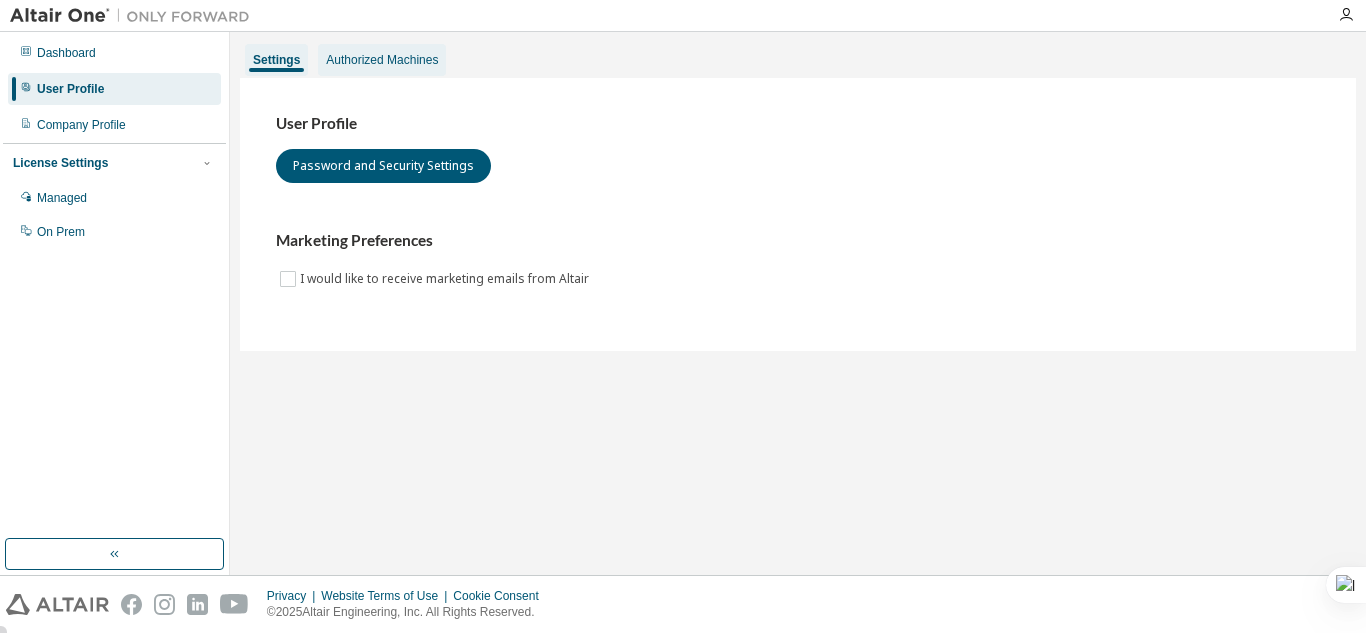 click on "Authorized Machines" at bounding box center [382, 60] 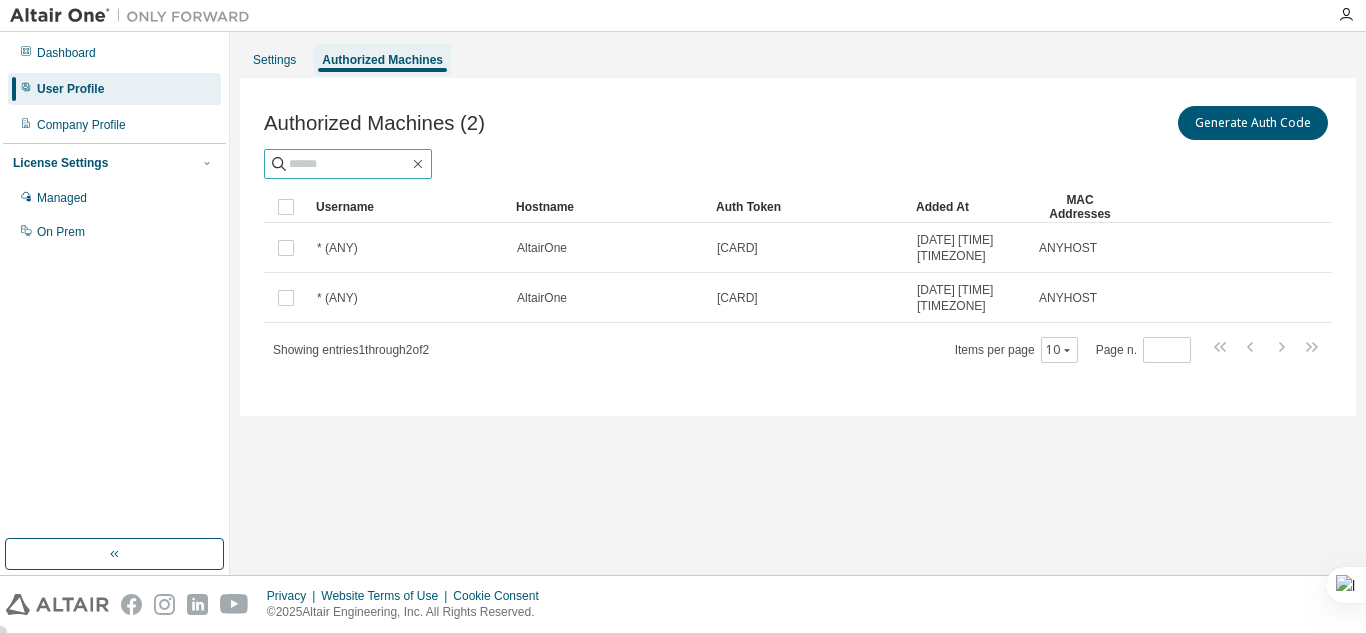 click at bounding box center (349, 164) 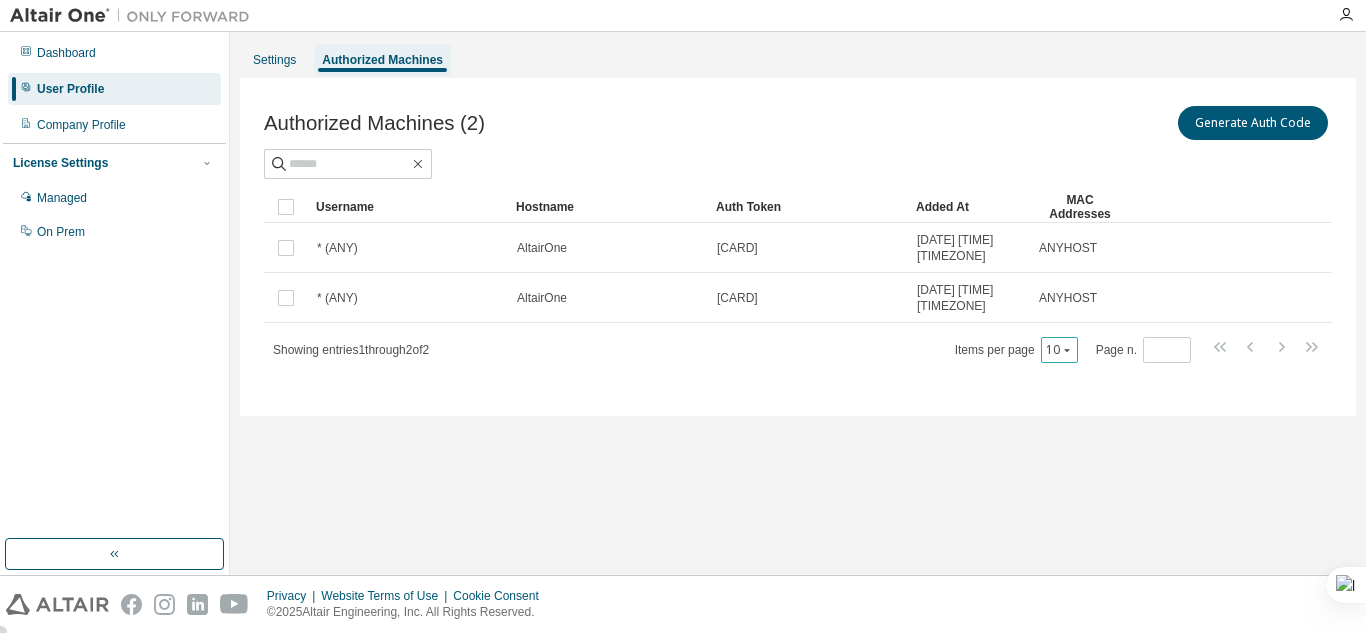 click 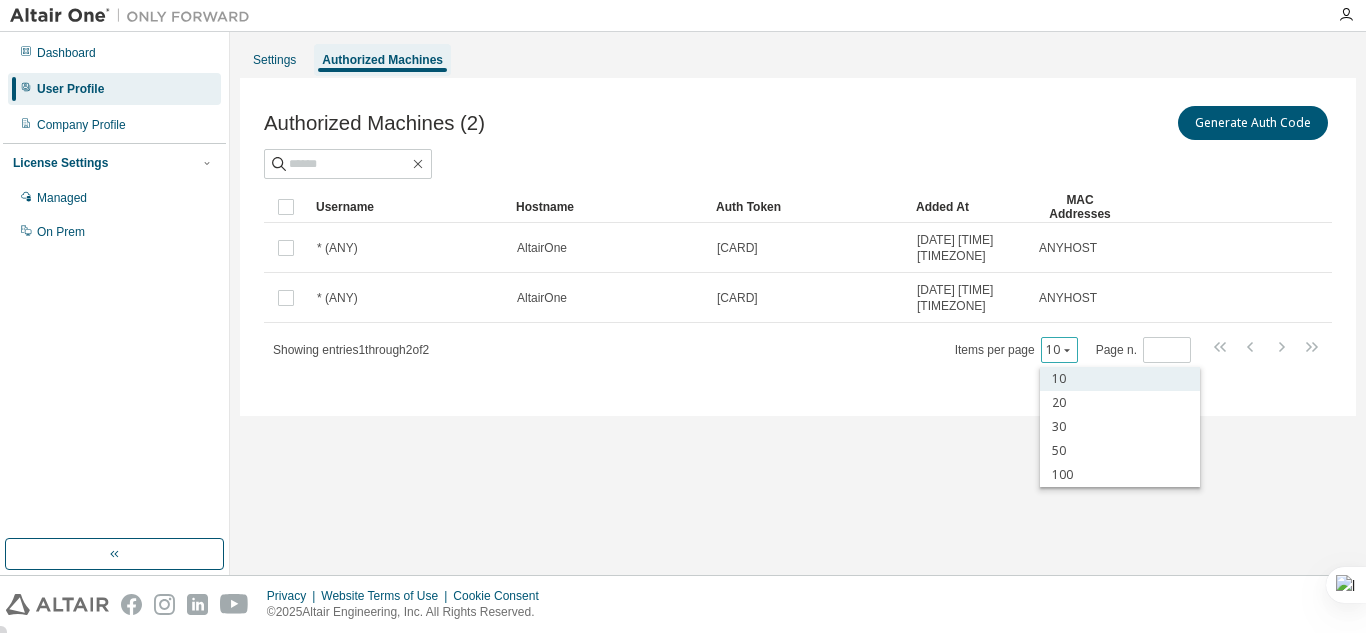 click on "10" at bounding box center [1120, 379] 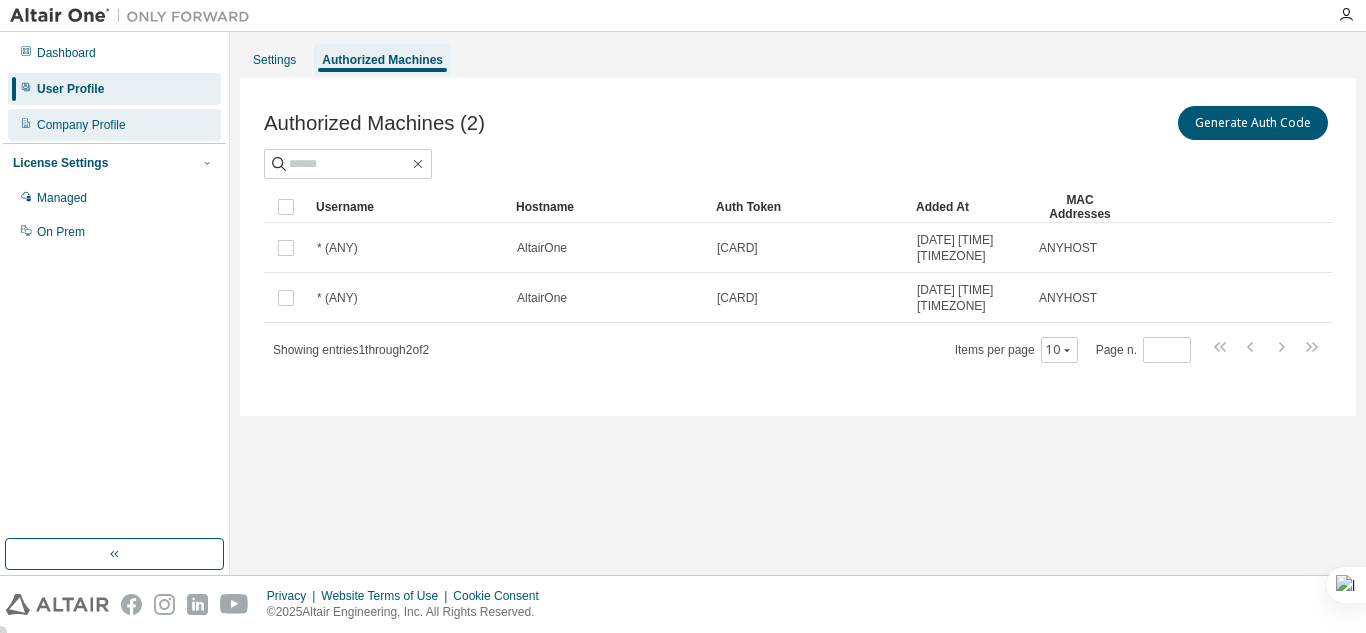 click 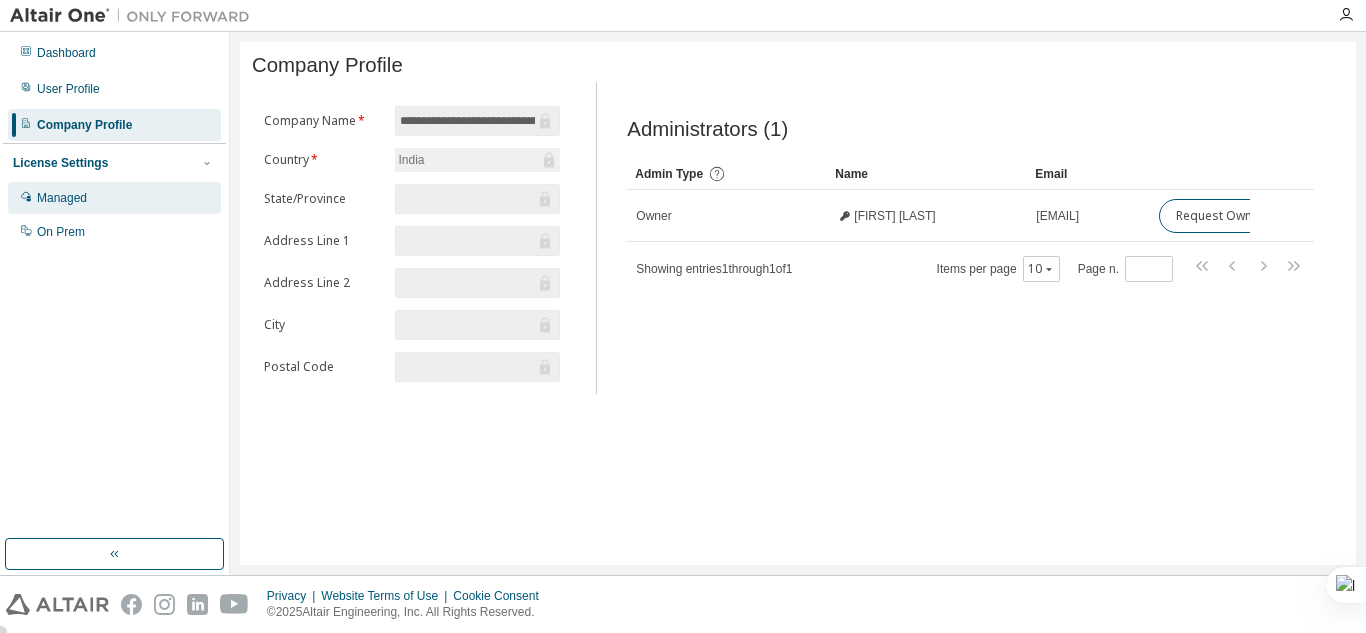 click on "Managed" at bounding box center [62, 198] 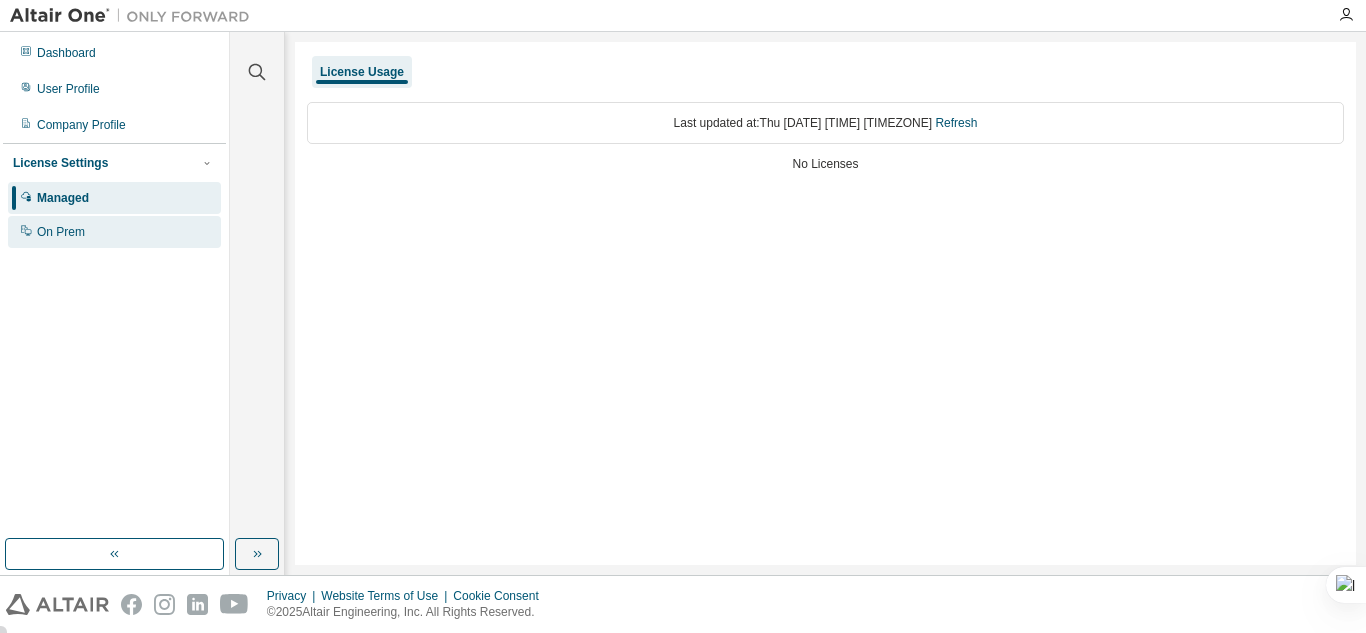 click on "On Prem" at bounding box center (61, 232) 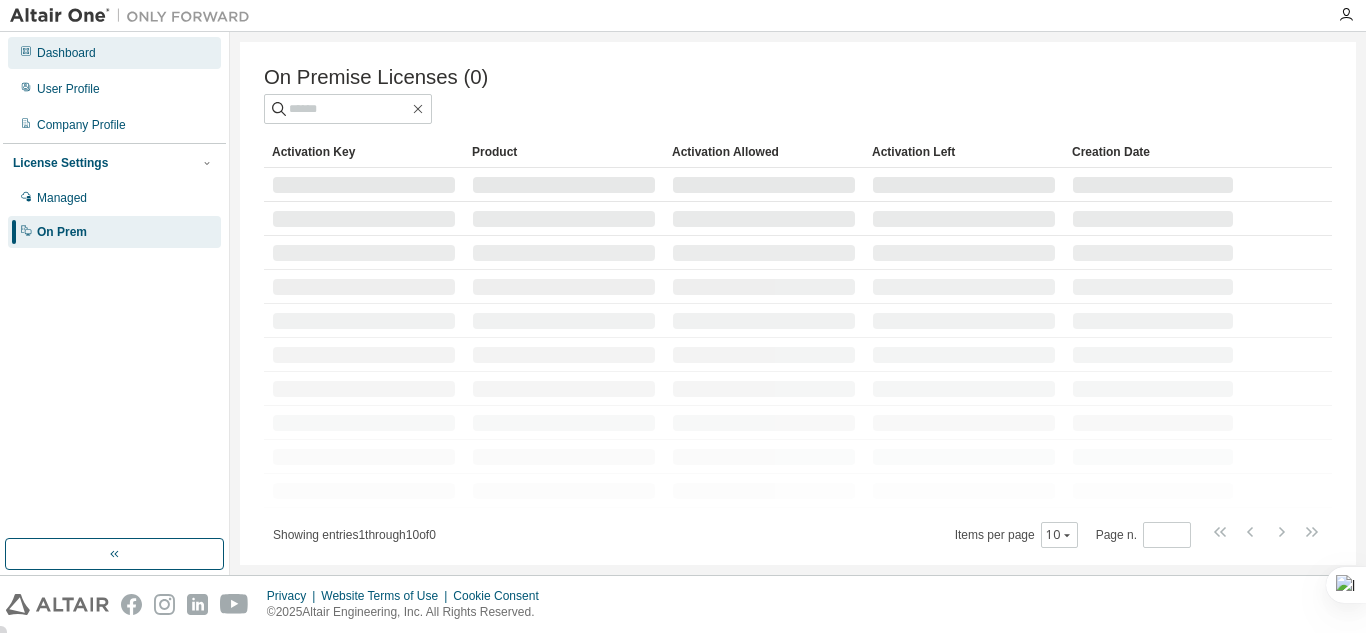click on "Dashboard" at bounding box center (66, 53) 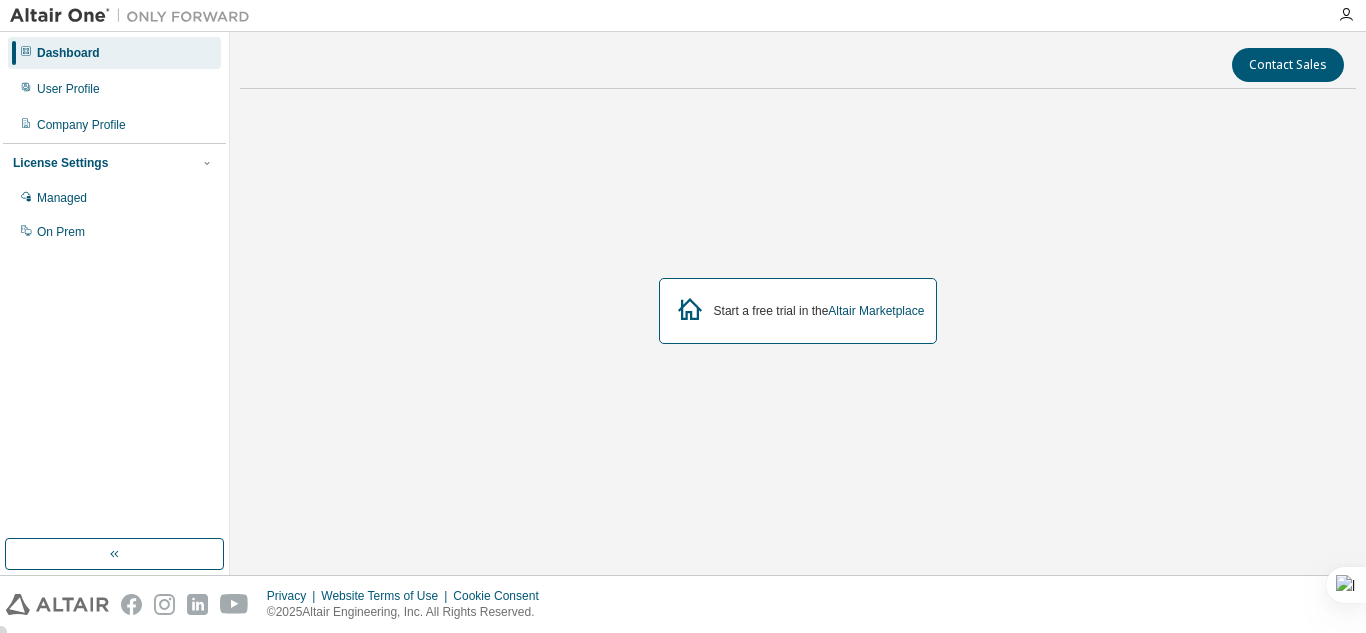 click at bounding box center [135, 16] 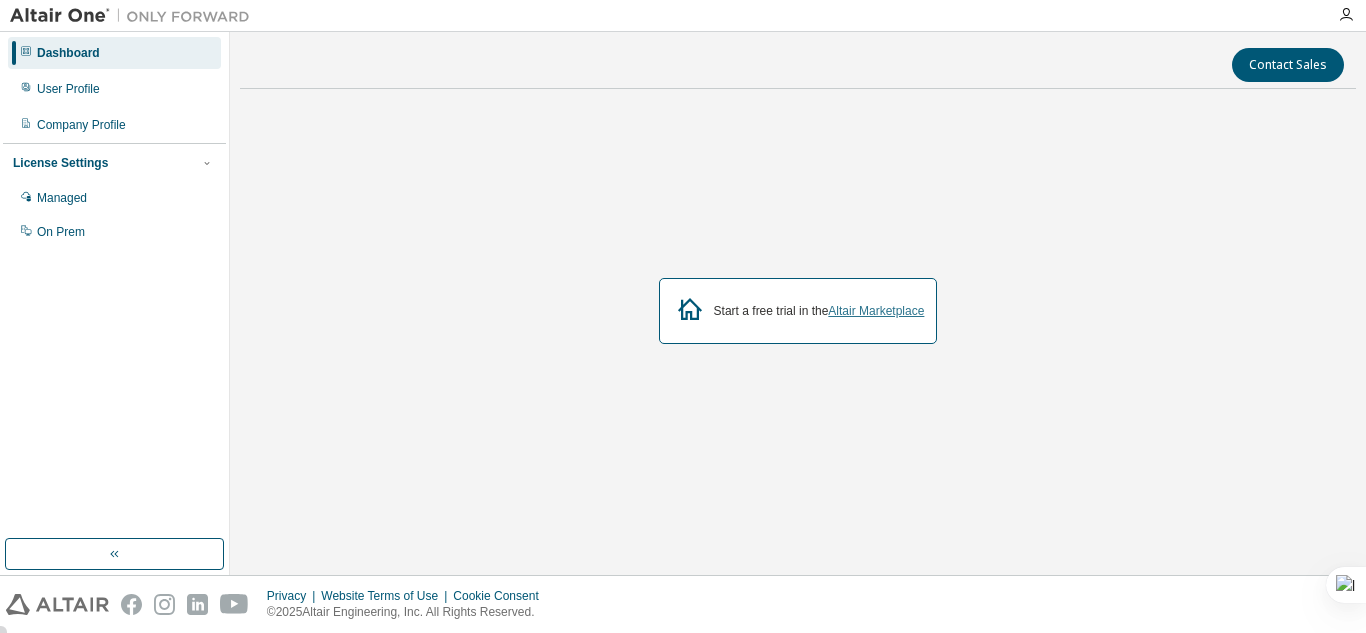 click on "Altair Marketplace" at bounding box center [876, 311] 